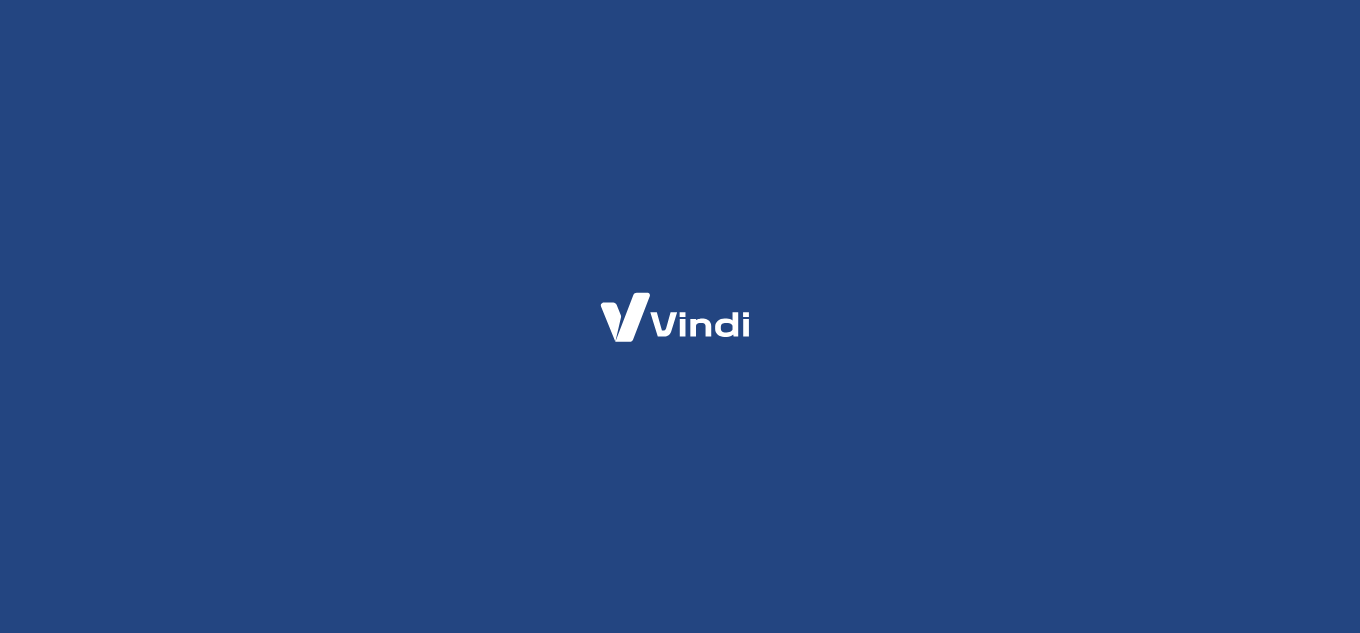scroll, scrollTop: 0, scrollLeft: 0, axis: both 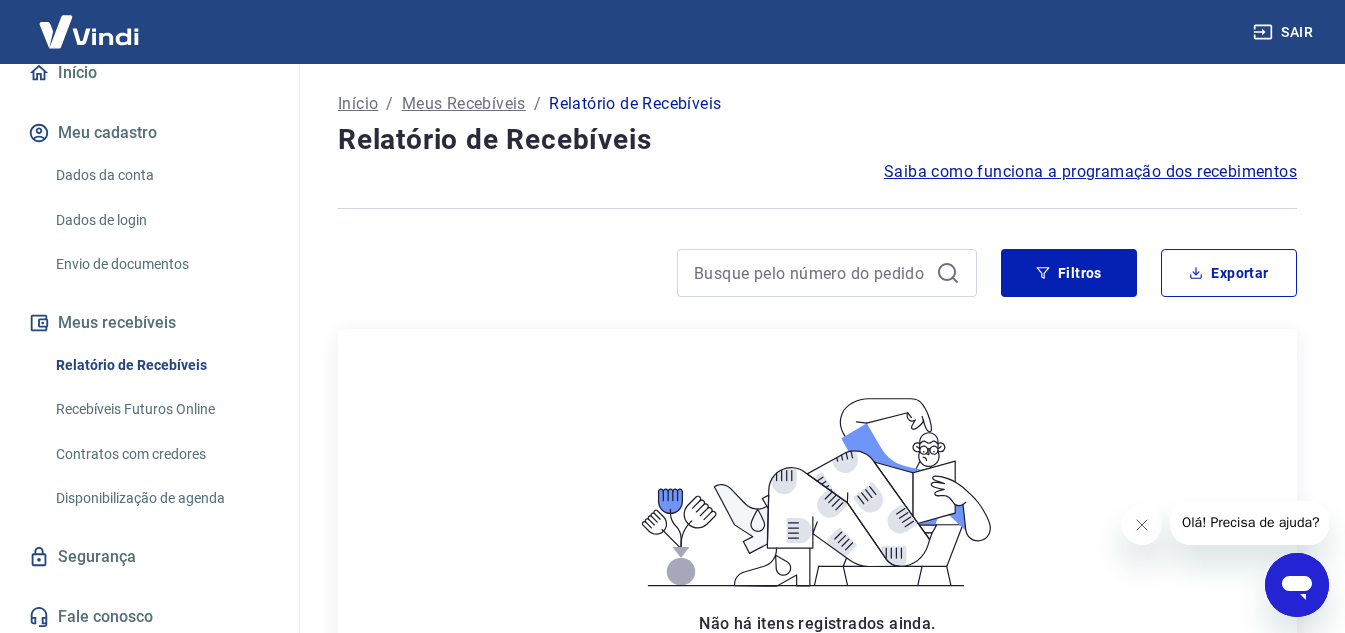 click on "Relatório de Recebíveis" at bounding box center (161, 365) 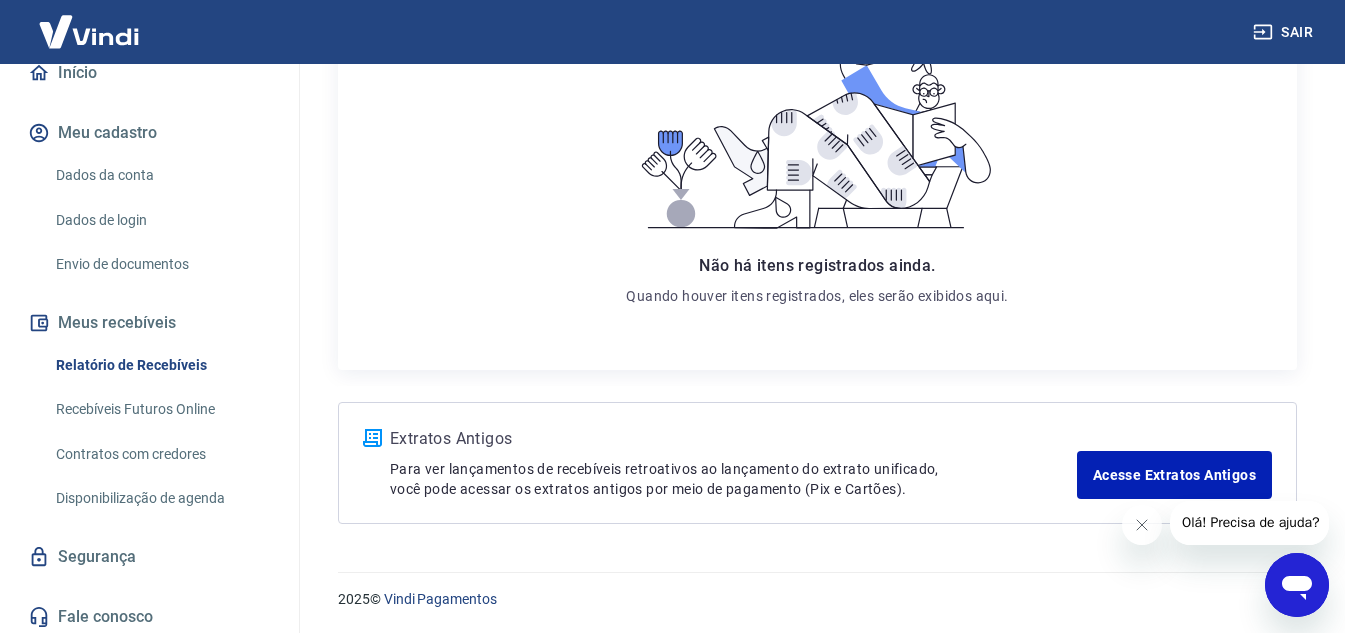 scroll, scrollTop: 360, scrollLeft: 0, axis: vertical 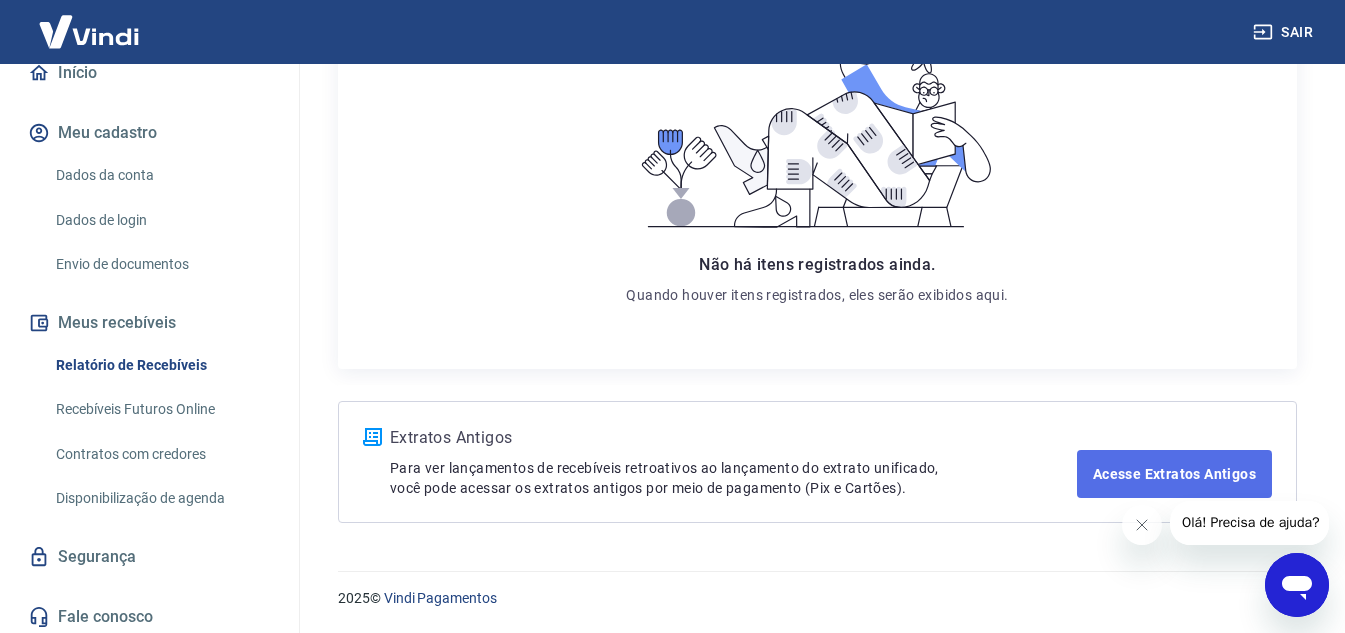 click on "Acesse Extratos Antigos" at bounding box center (1174, 474) 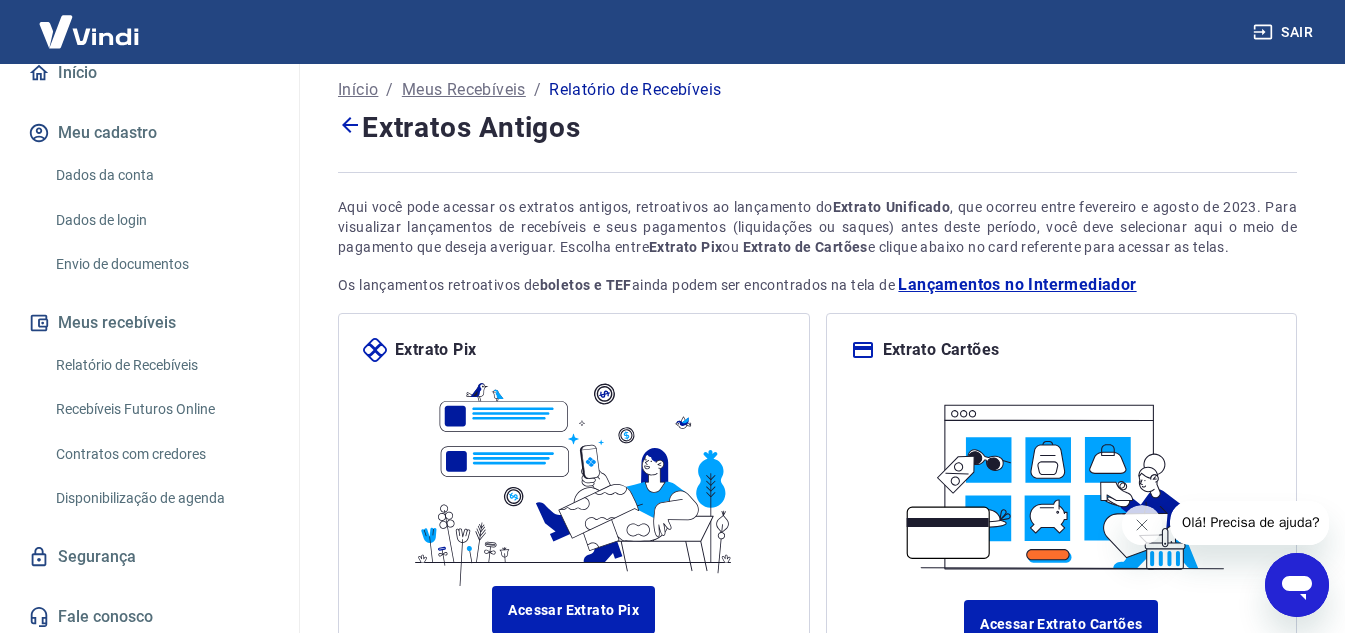 scroll, scrollTop: 0, scrollLeft: 0, axis: both 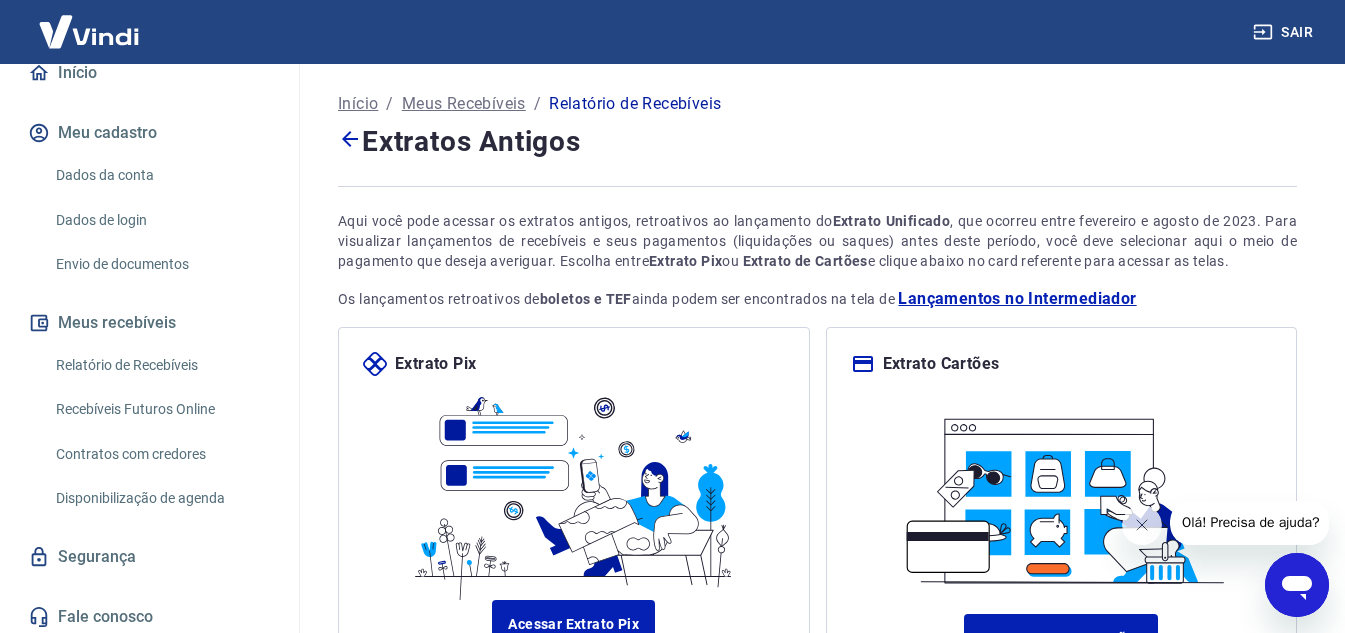 click on "Meus Recebíveis" at bounding box center (464, 104) 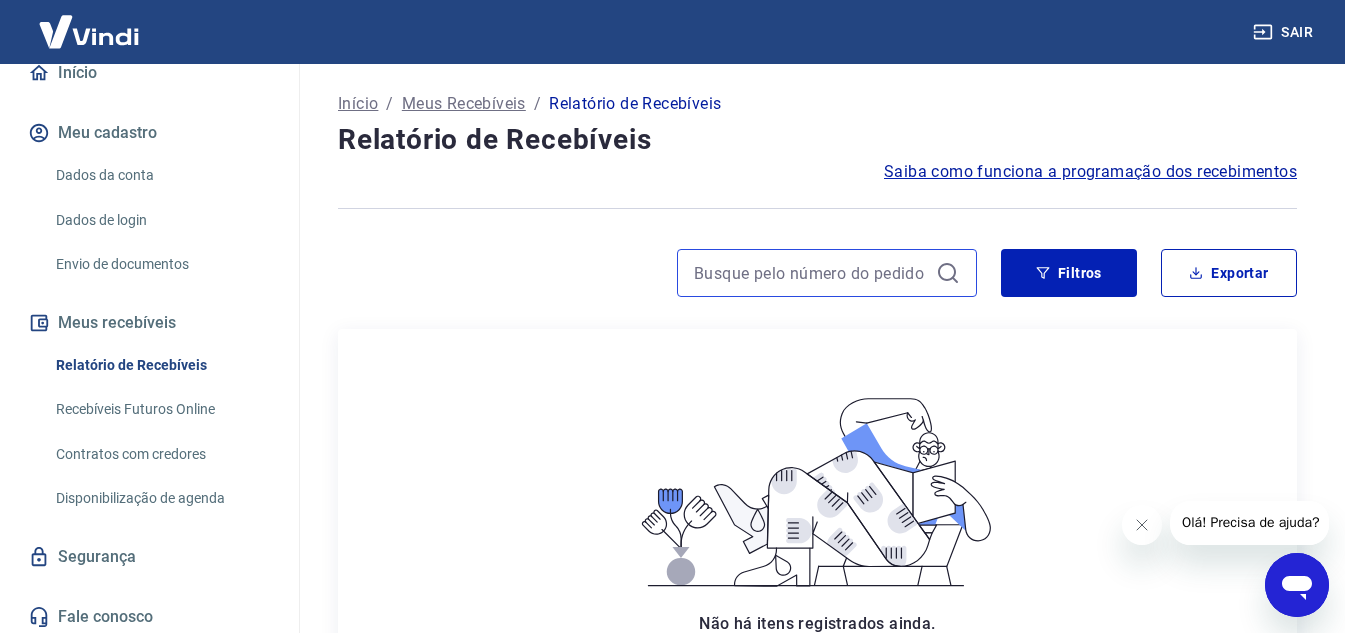 click at bounding box center [811, 273] 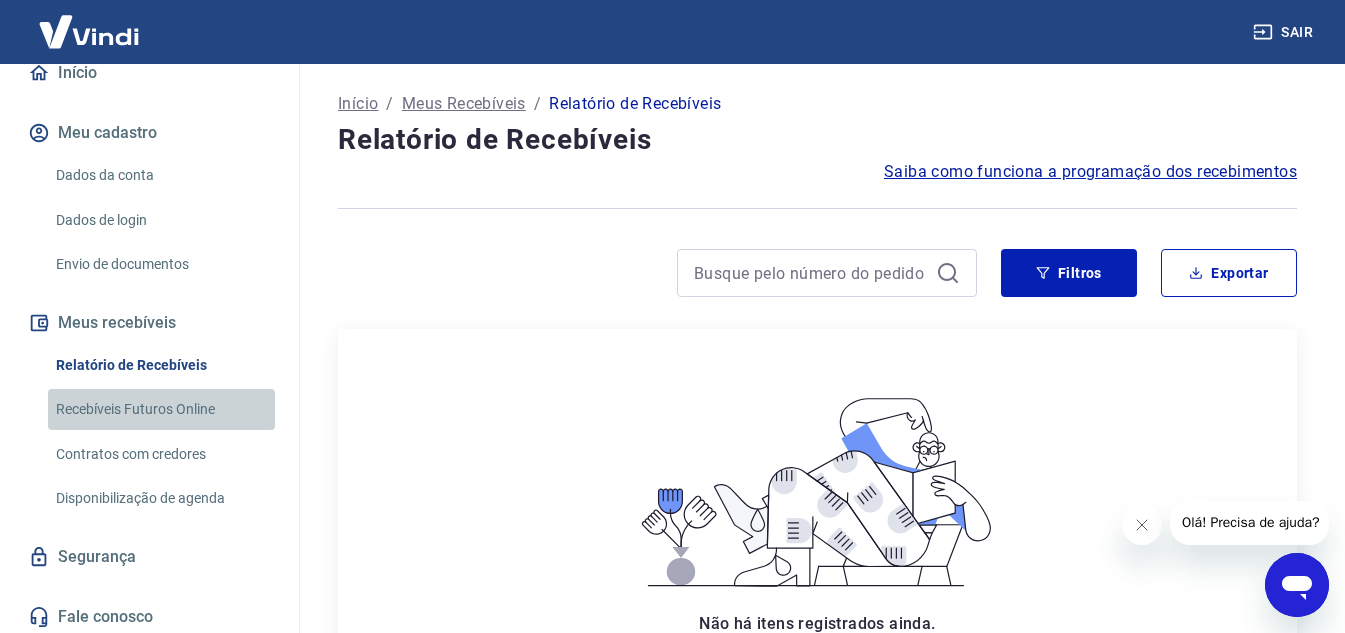 click on "Recebíveis Futuros Online" at bounding box center [161, 409] 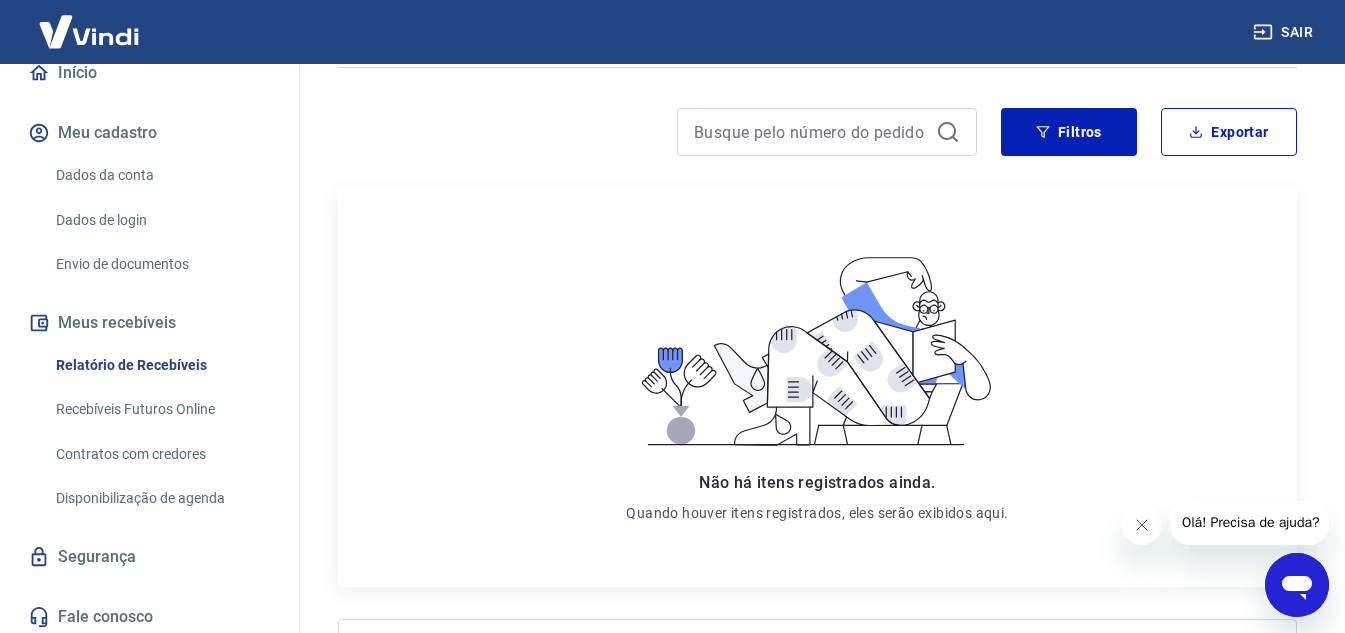 scroll, scrollTop: 0, scrollLeft: 0, axis: both 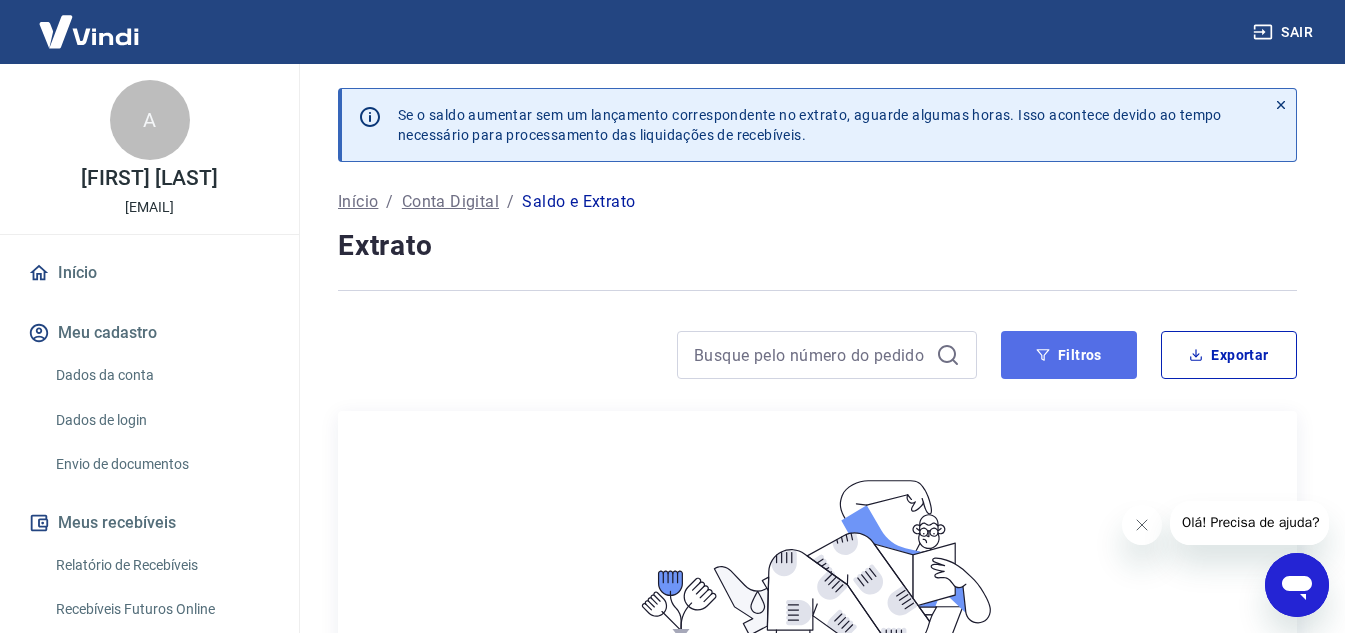 click on "Filtros" at bounding box center (1069, 355) 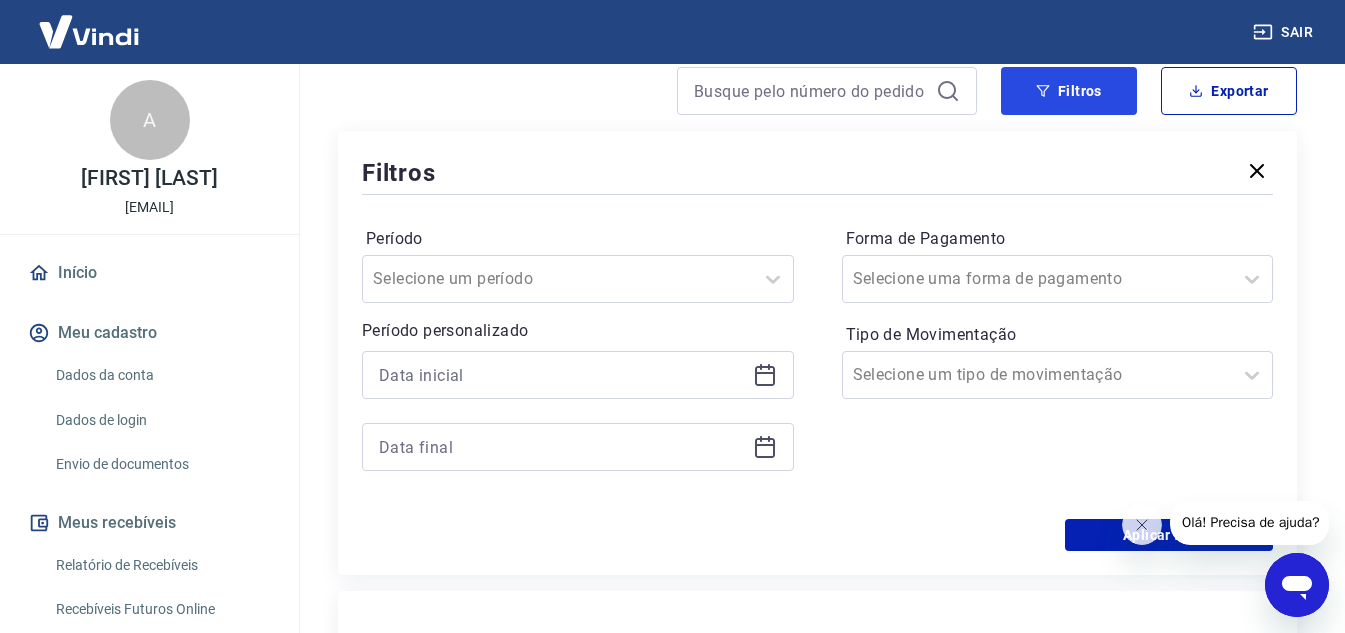 scroll, scrollTop: 300, scrollLeft: 0, axis: vertical 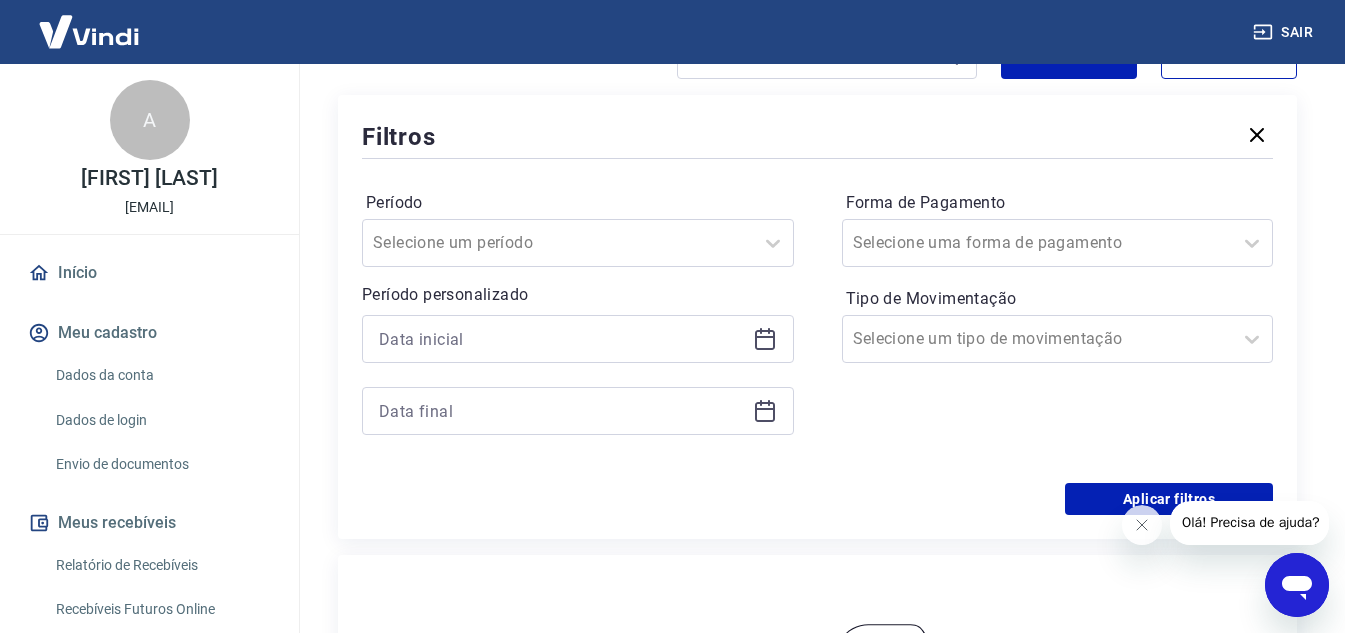 click 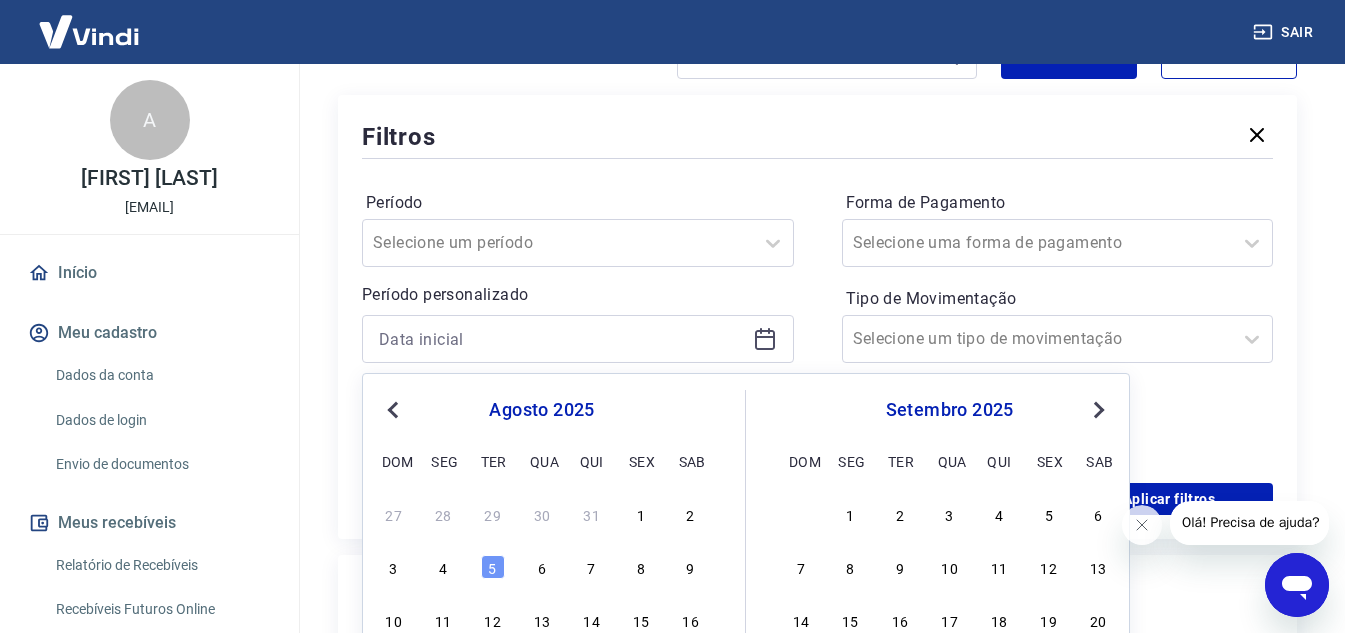 click on "Previous Month" at bounding box center [395, 409] 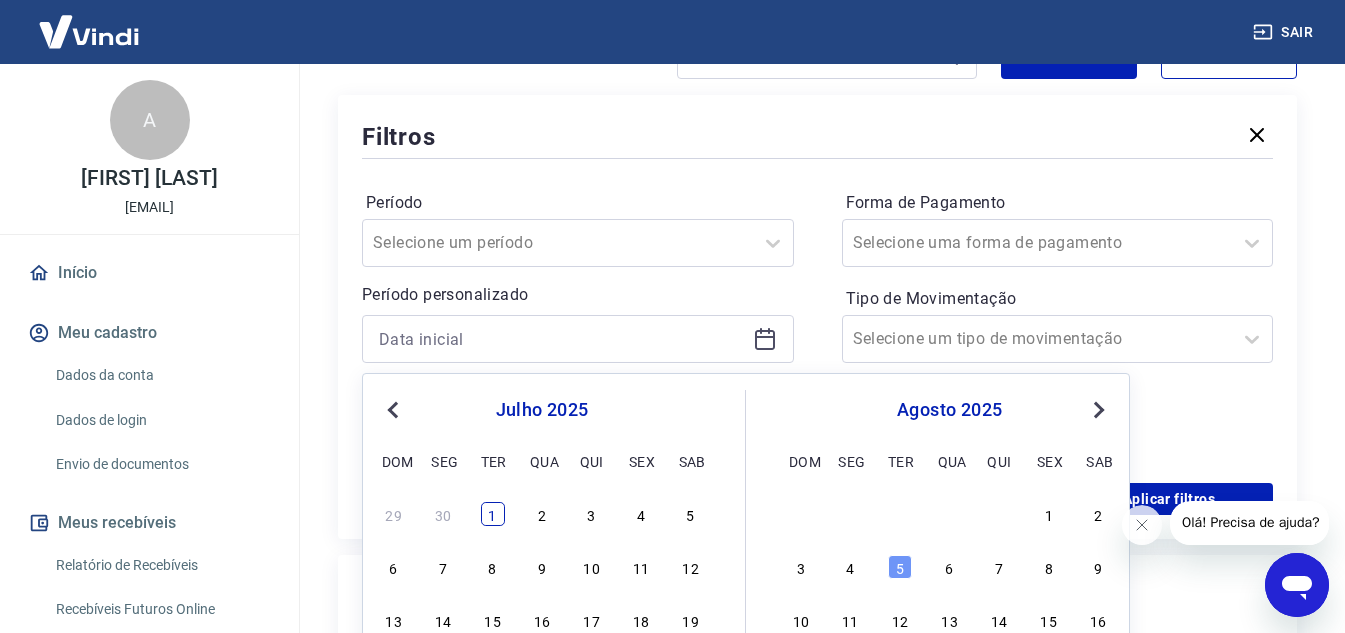 click on "1" at bounding box center (493, 514) 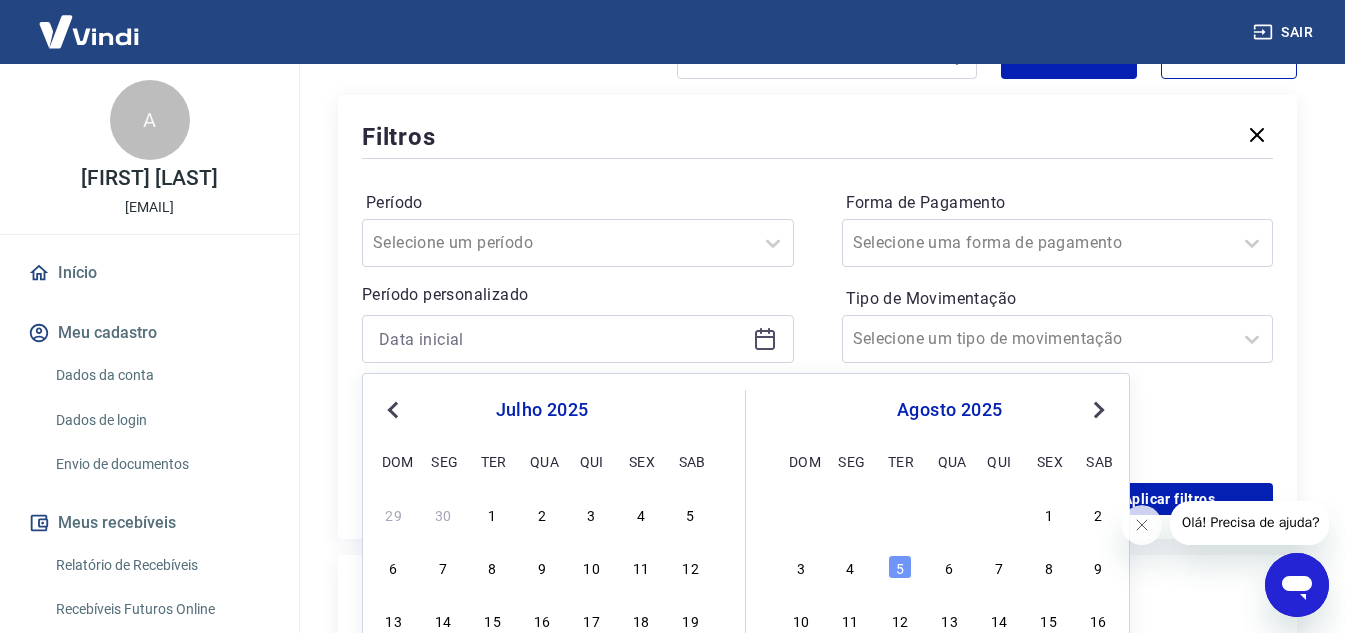 type on "01/07/2025" 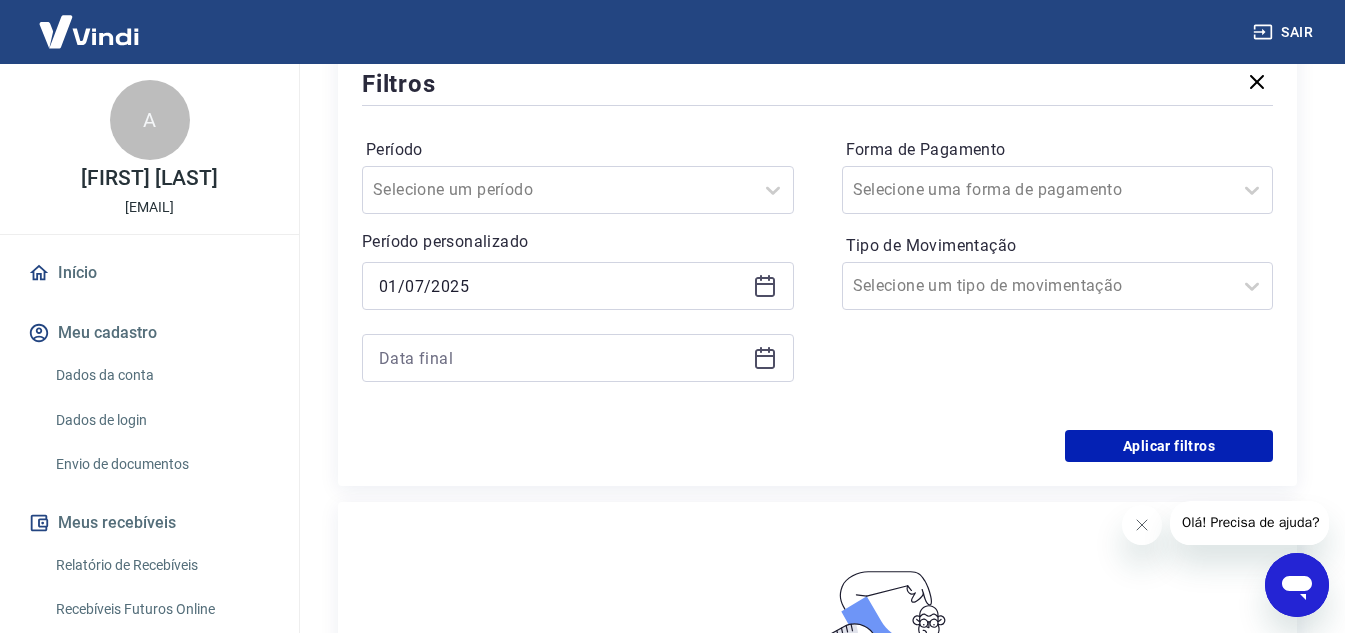 scroll, scrollTop: 400, scrollLeft: 0, axis: vertical 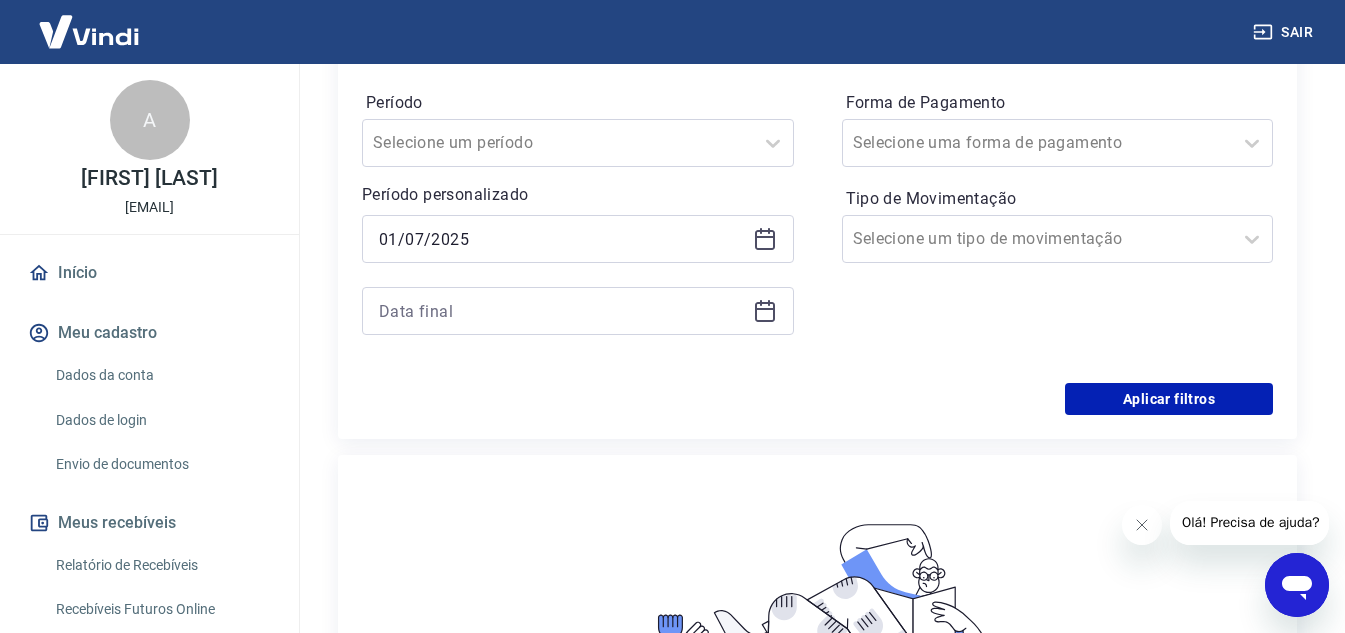 click 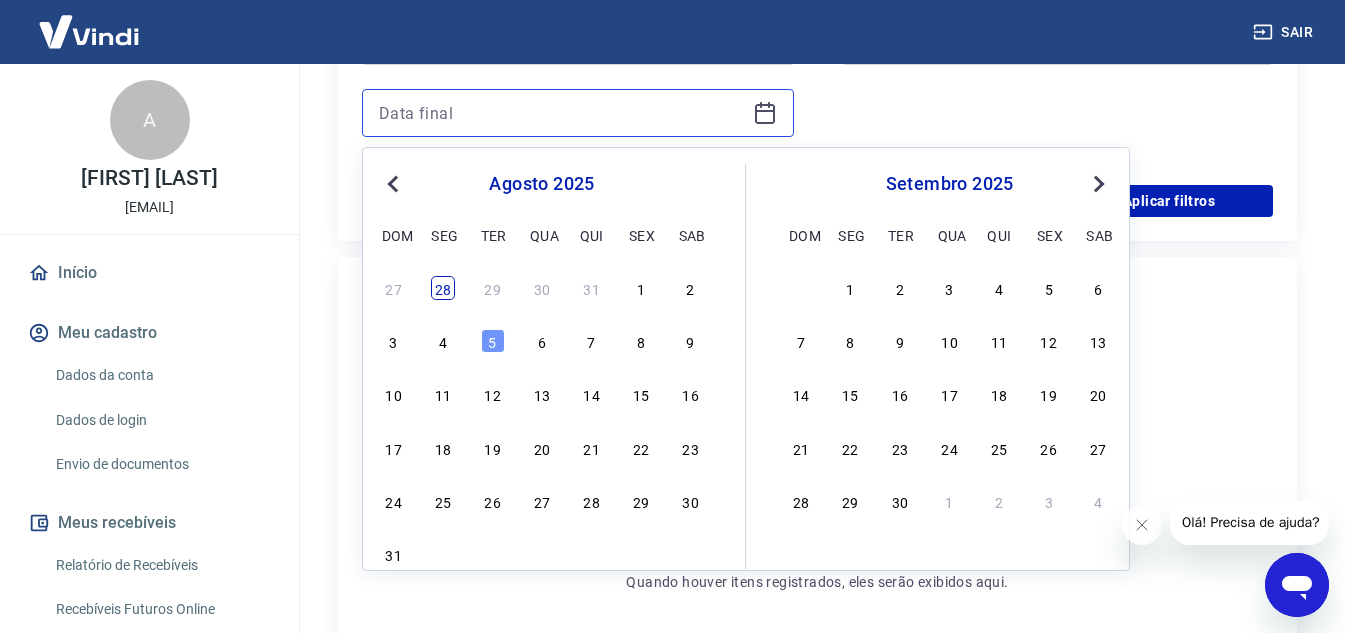 scroll, scrollTop: 600, scrollLeft: 0, axis: vertical 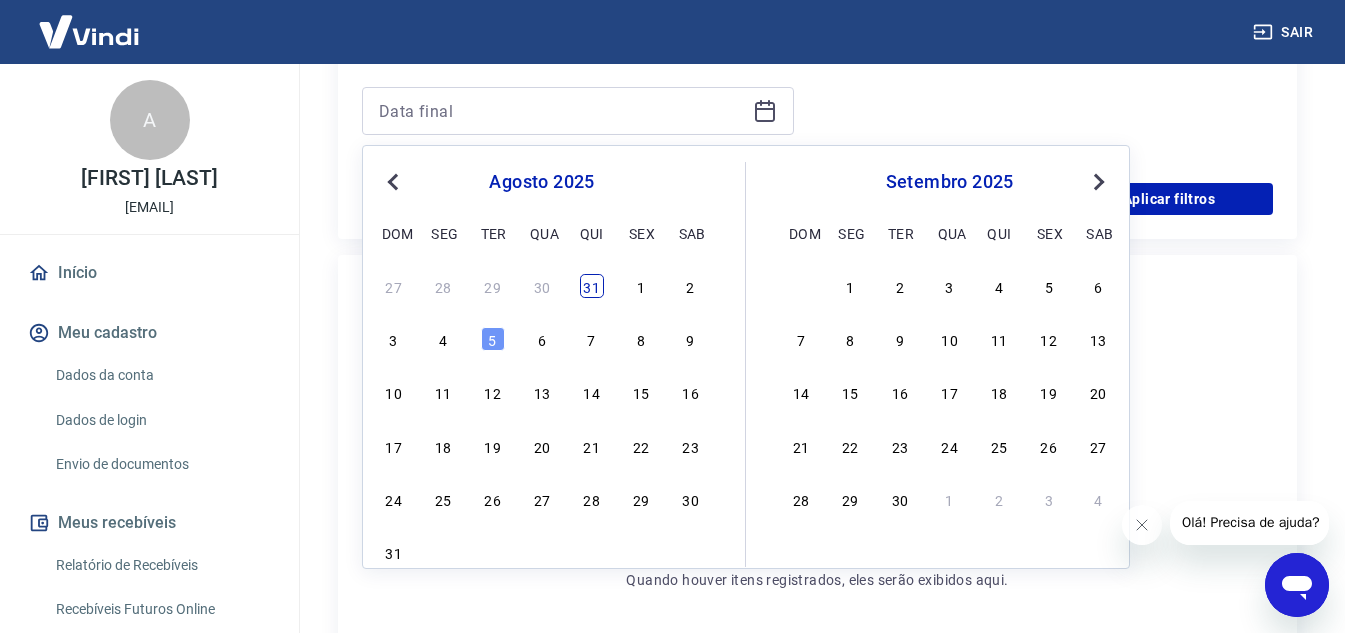 click on "31" at bounding box center (592, 286) 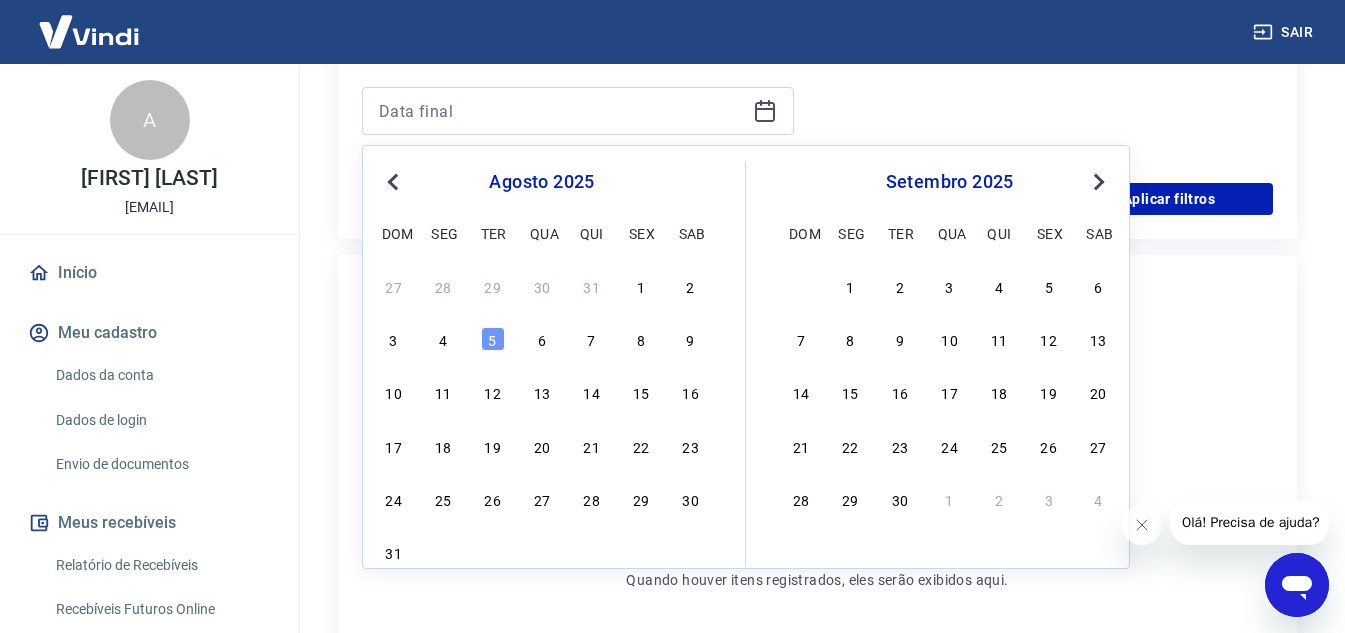 type on "31/07/2025" 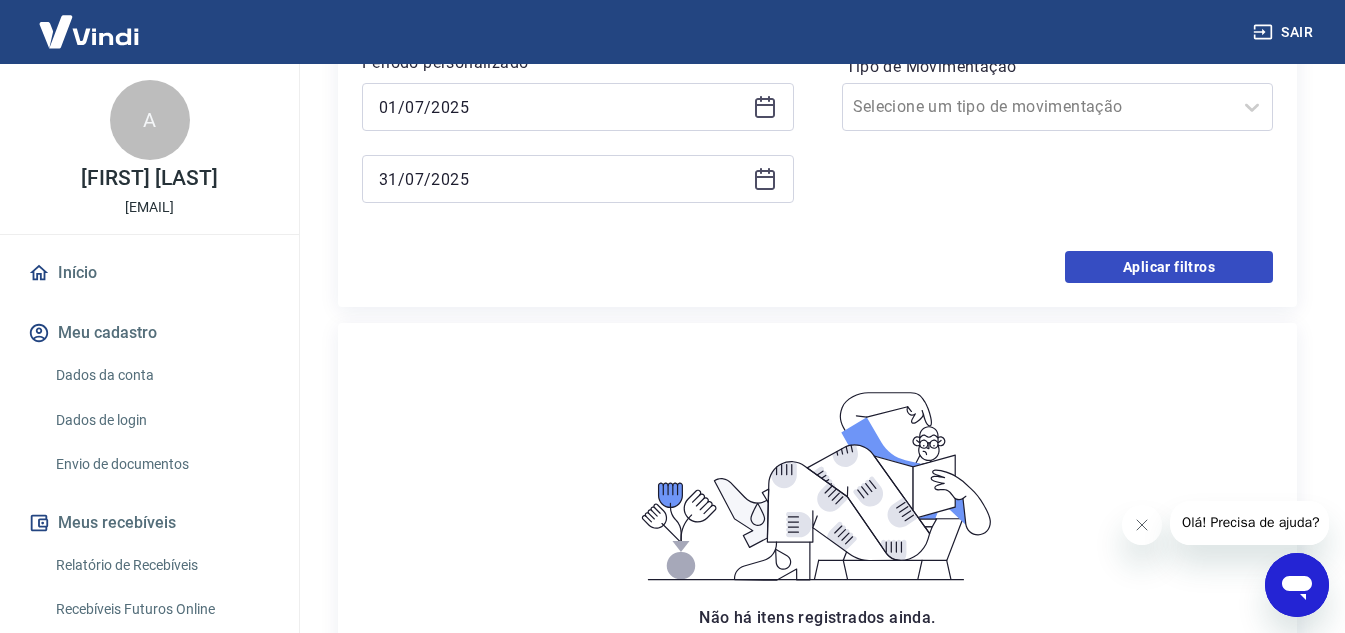 scroll, scrollTop: 400, scrollLeft: 0, axis: vertical 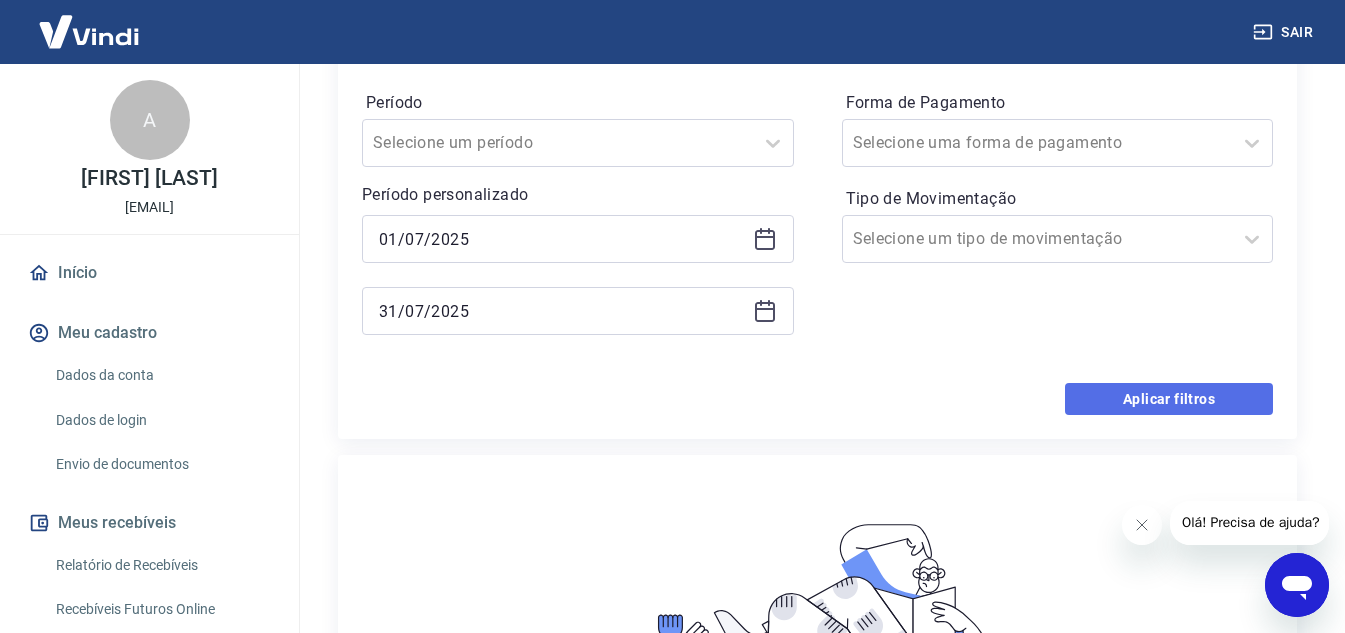 click on "Aplicar filtros" at bounding box center (1169, 399) 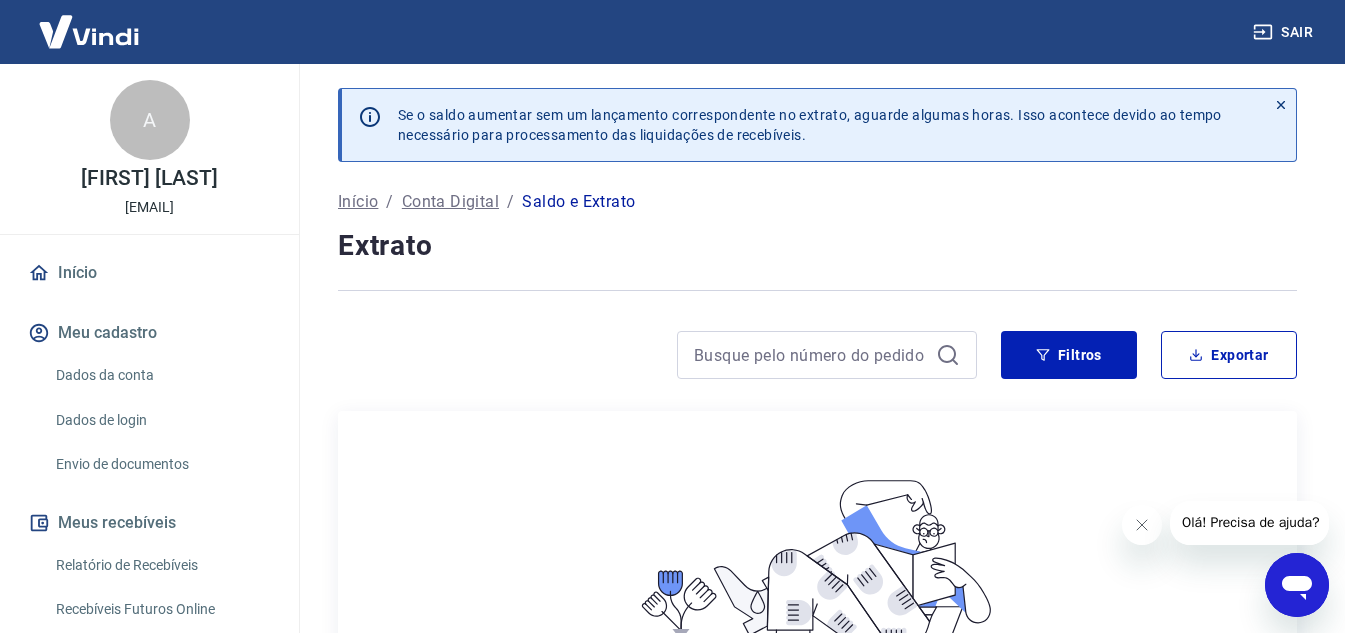 scroll, scrollTop: 300, scrollLeft: 0, axis: vertical 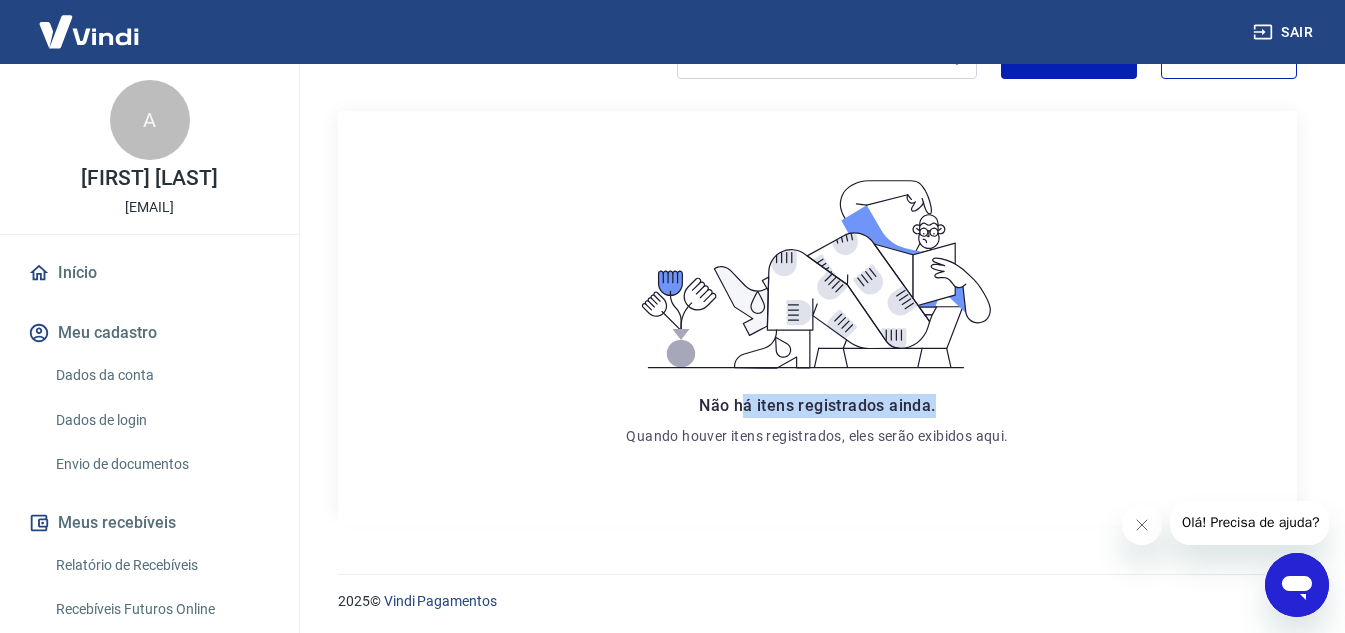 drag, startPoint x: 752, startPoint y: 403, endPoint x: 982, endPoint y: 404, distance: 230.00217 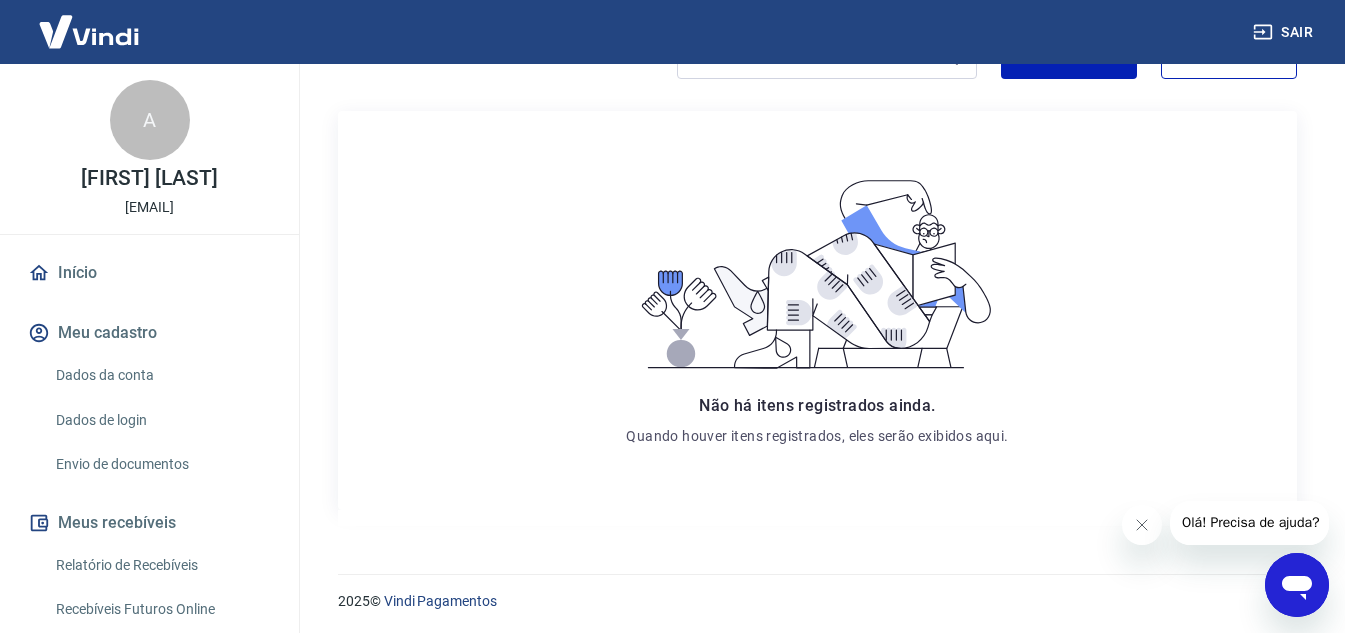 click at bounding box center (817, 518) 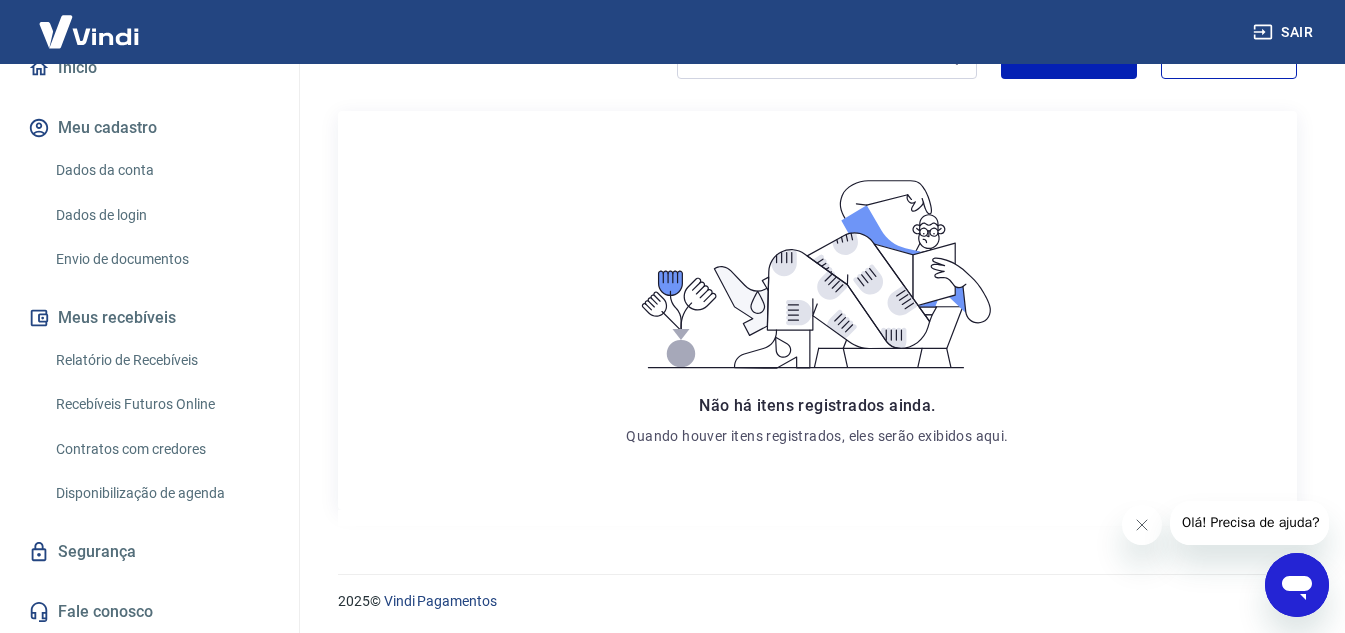 scroll, scrollTop: 206, scrollLeft: 0, axis: vertical 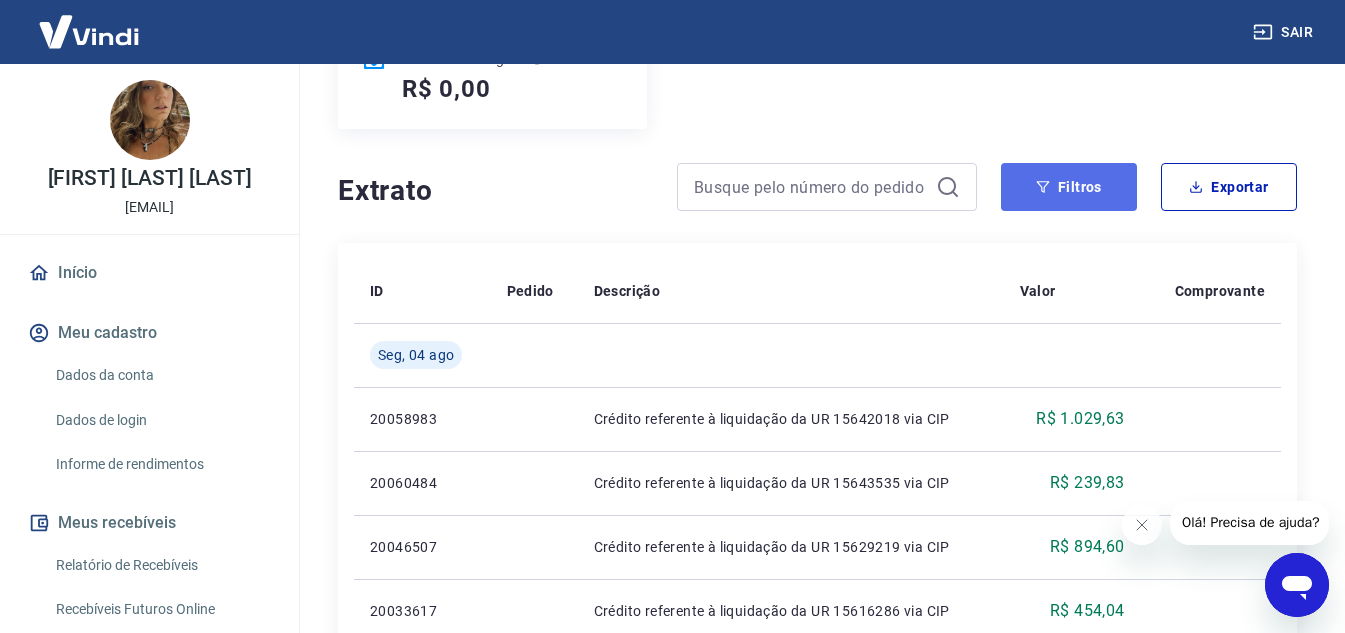 click on "Filtros" at bounding box center (1069, 187) 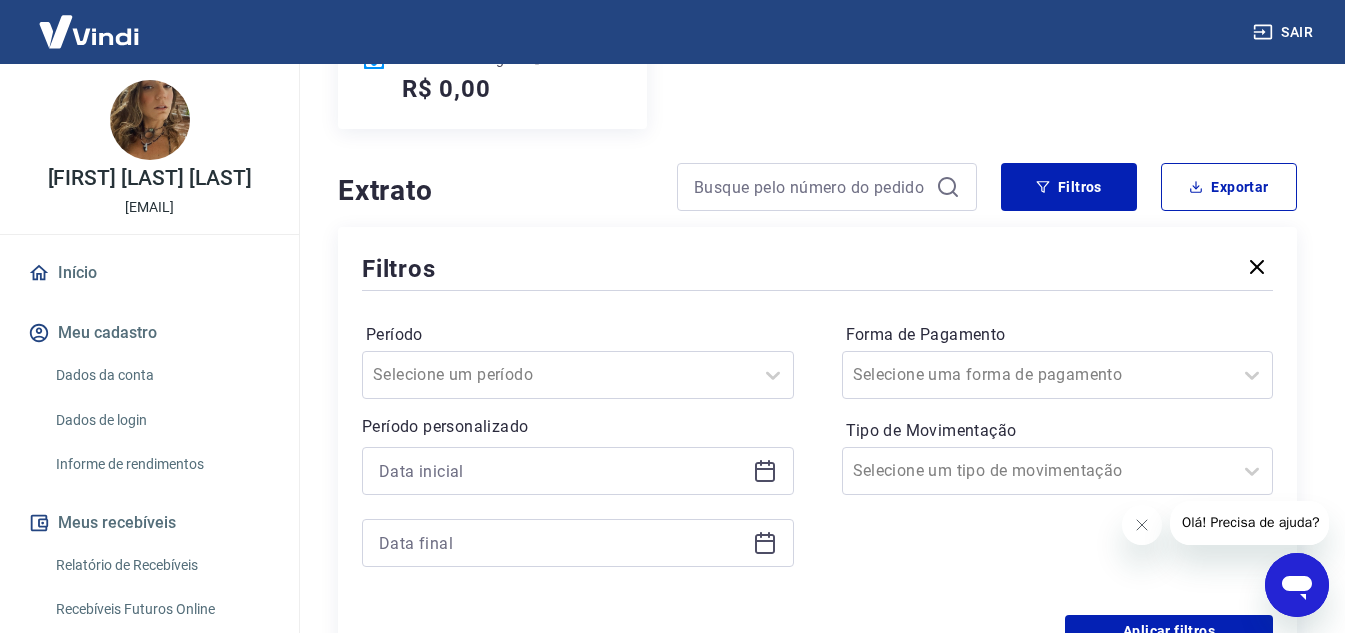 click at bounding box center (578, 471) 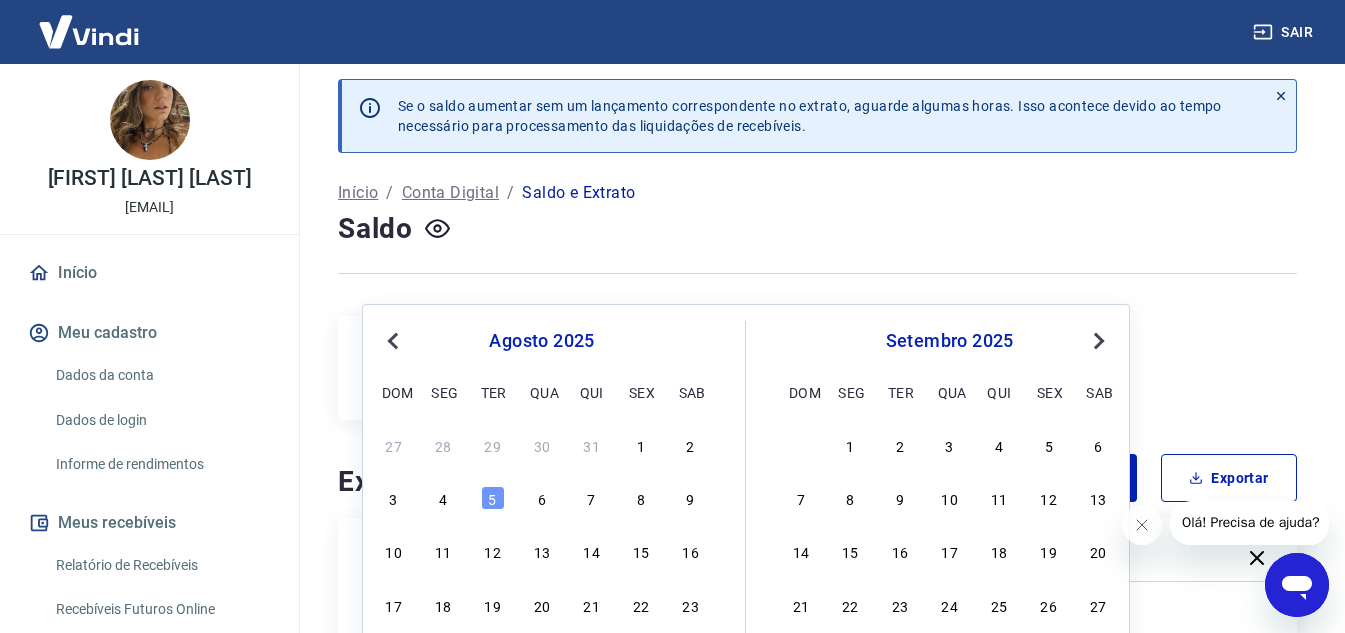 scroll, scrollTop: 0, scrollLeft: 0, axis: both 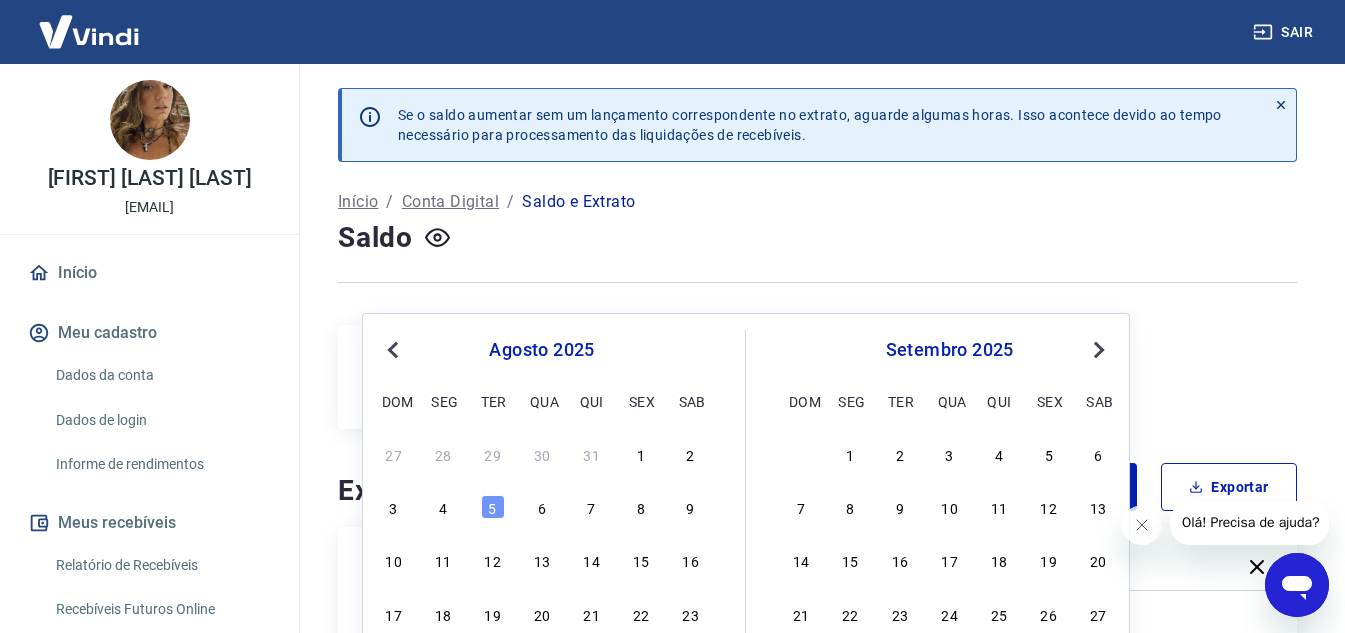 click on "agosto 2025 dom seg ter qua qui sex sab" at bounding box center [542, 372] 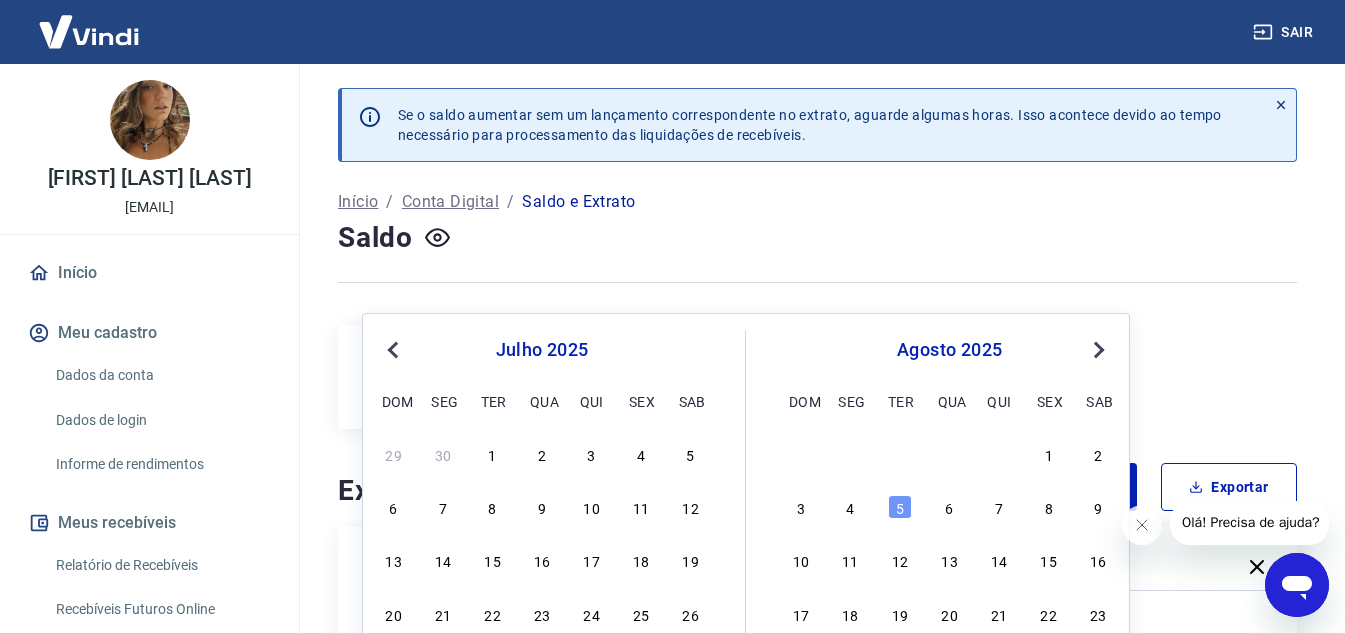 click on "1" at bounding box center [493, 454] 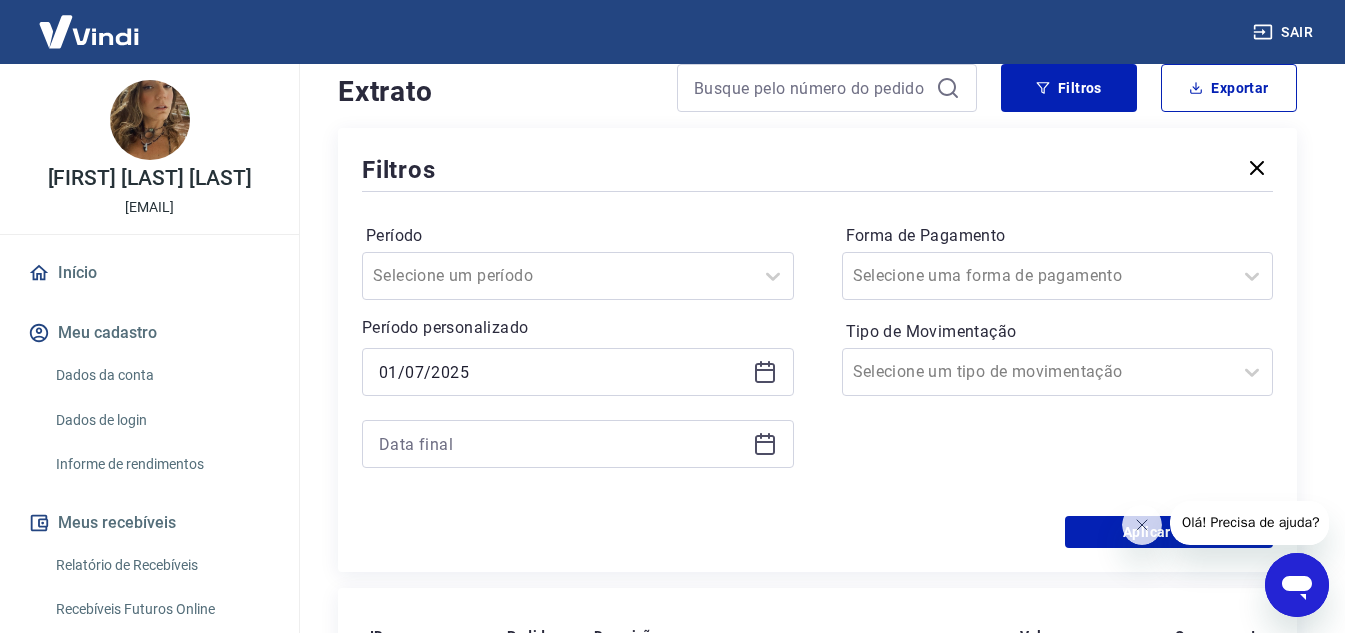 scroll, scrollTop: 400, scrollLeft: 0, axis: vertical 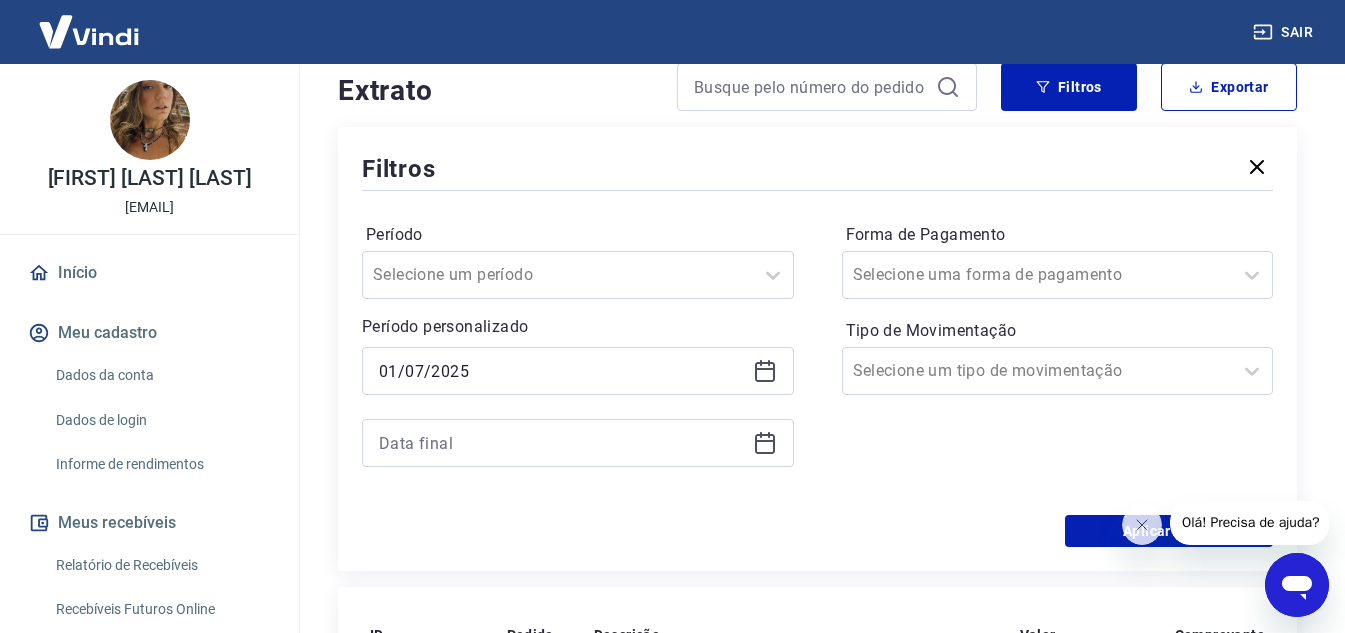 click 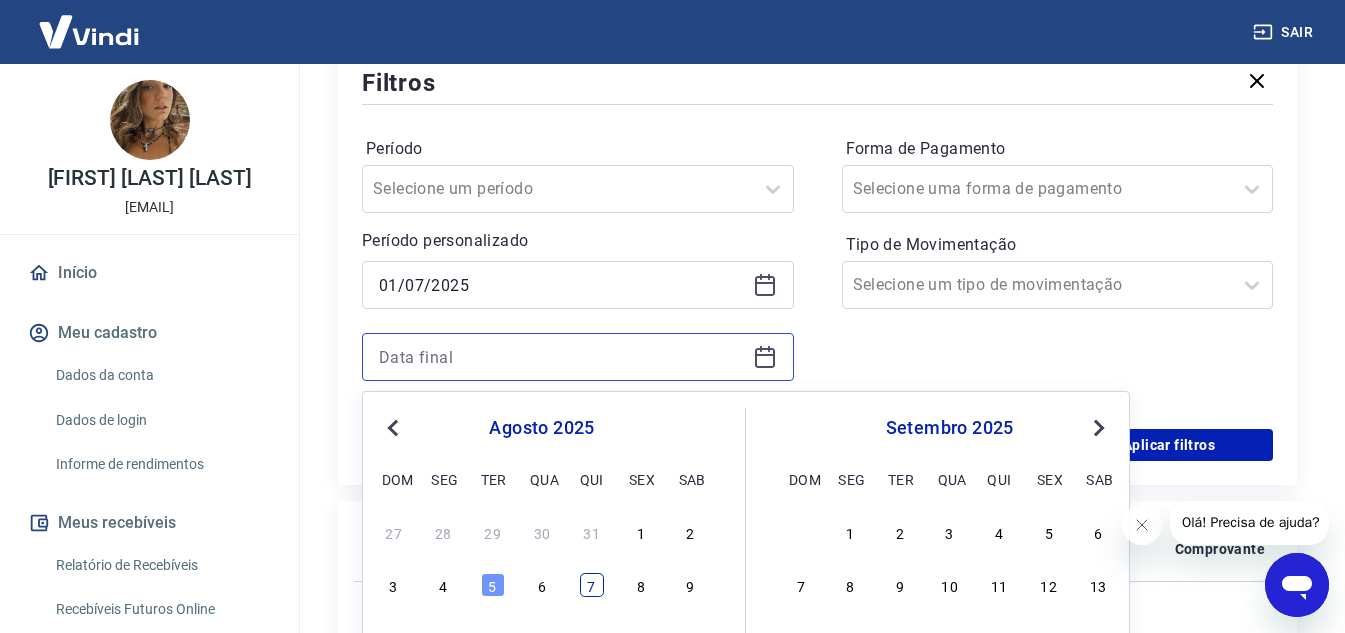 scroll, scrollTop: 600, scrollLeft: 0, axis: vertical 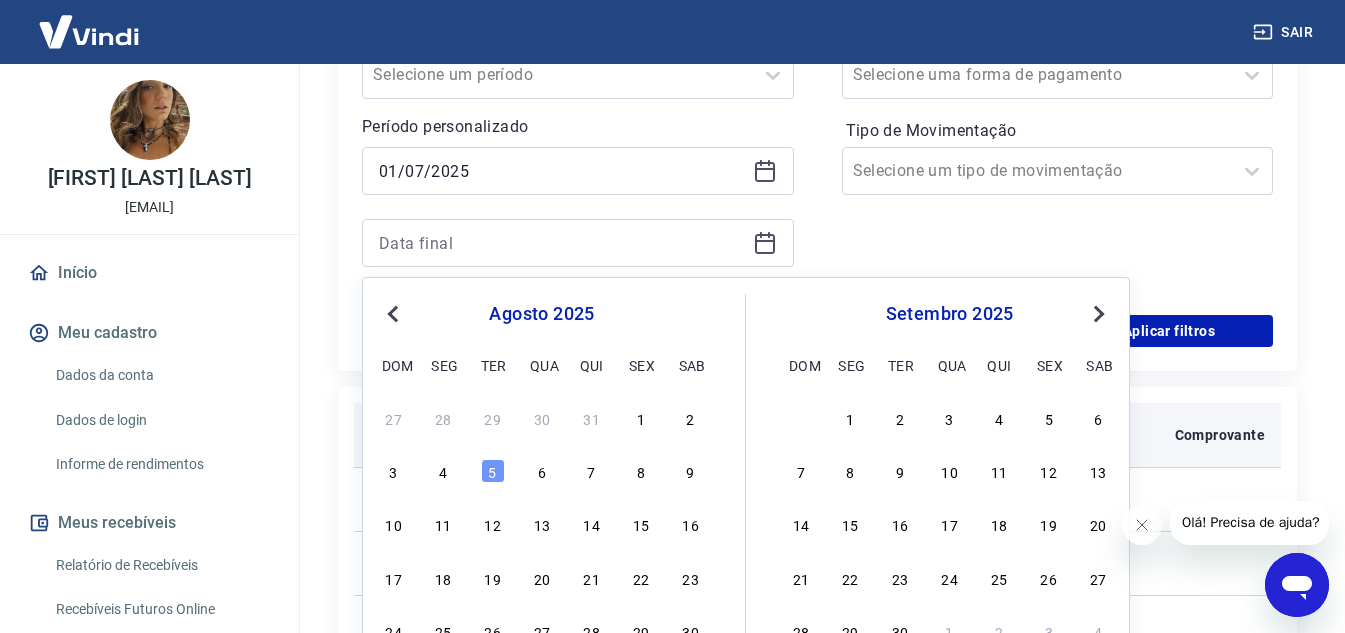 click on "31" at bounding box center [592, 418] 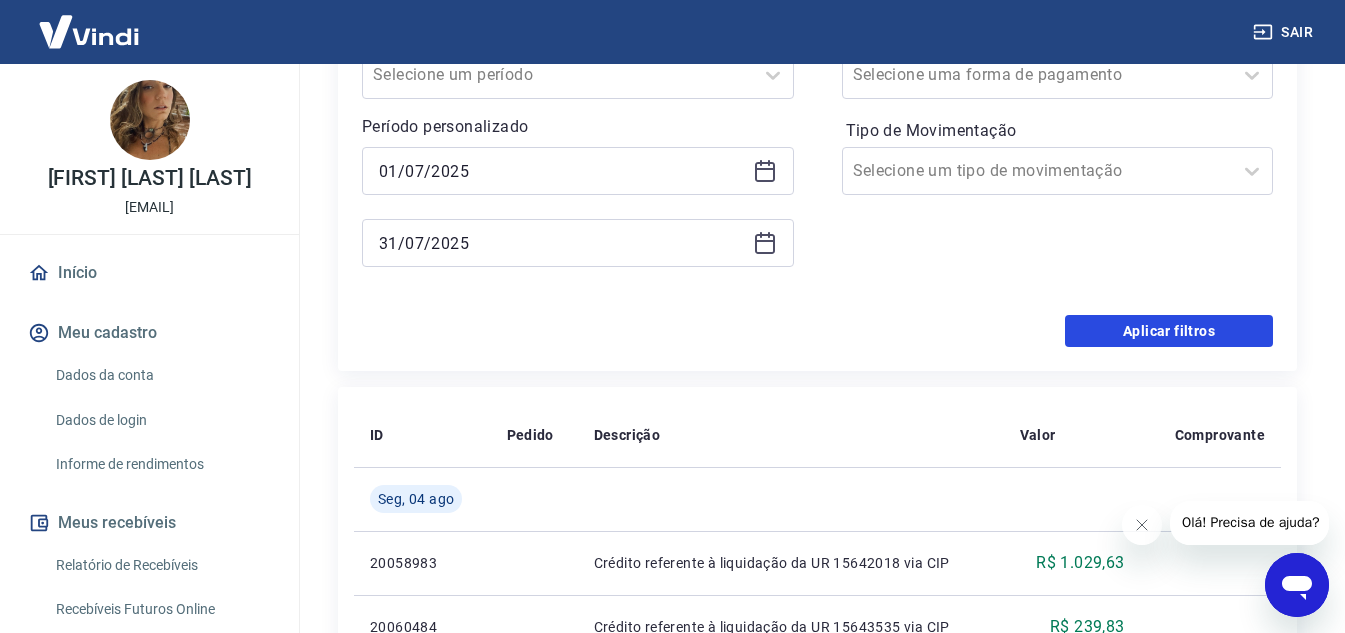 click on "Aplicar filtros" at bounding box center (1169, 331) 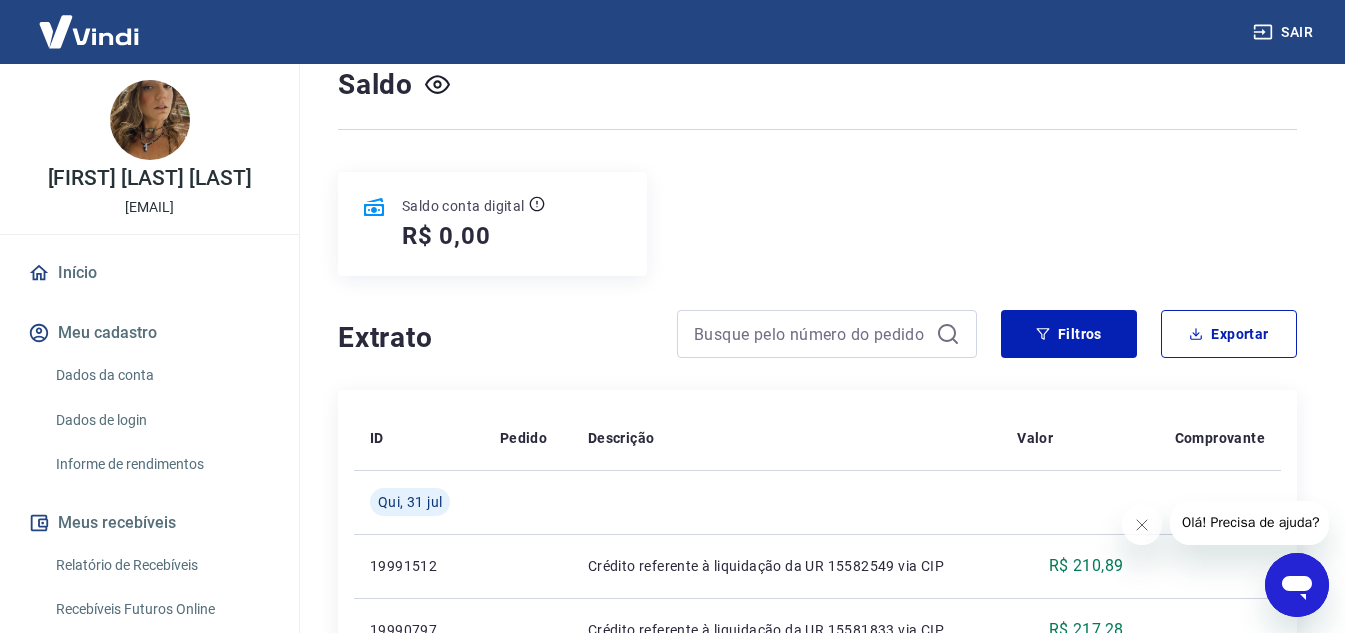scroll, scrollTop: 300, scrollLeft: 0, axis: vertical 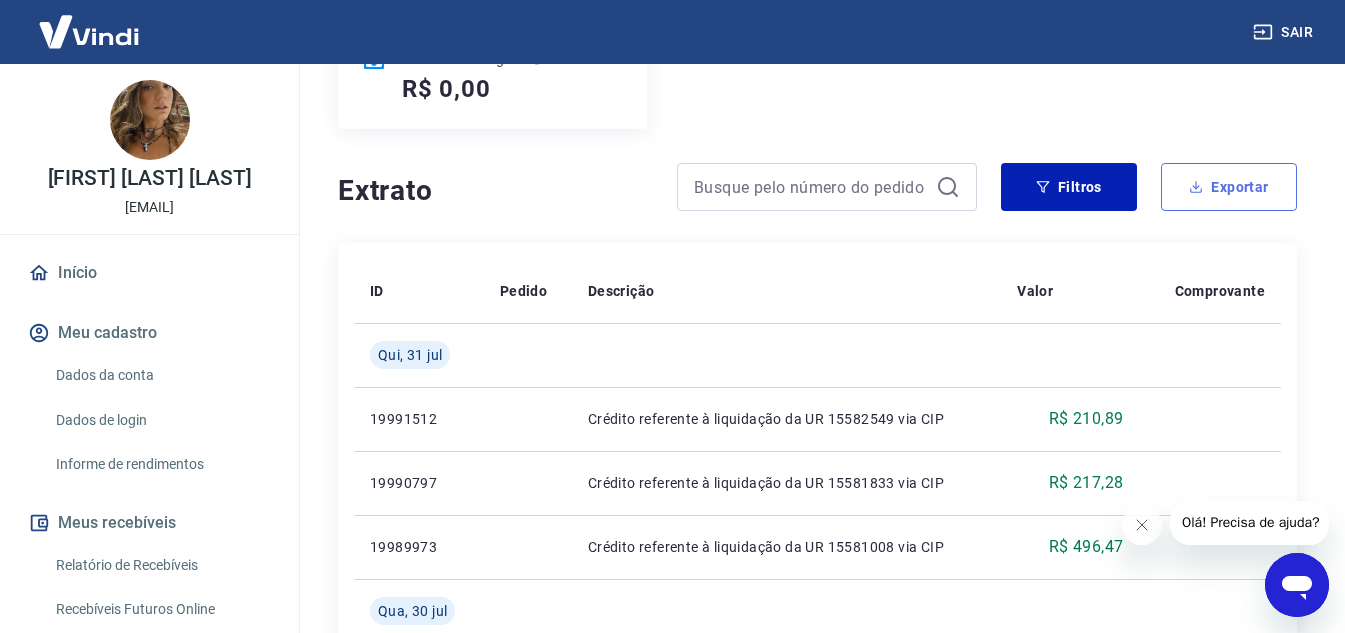 click on "Exportar" at bounding box center [1229, 187] 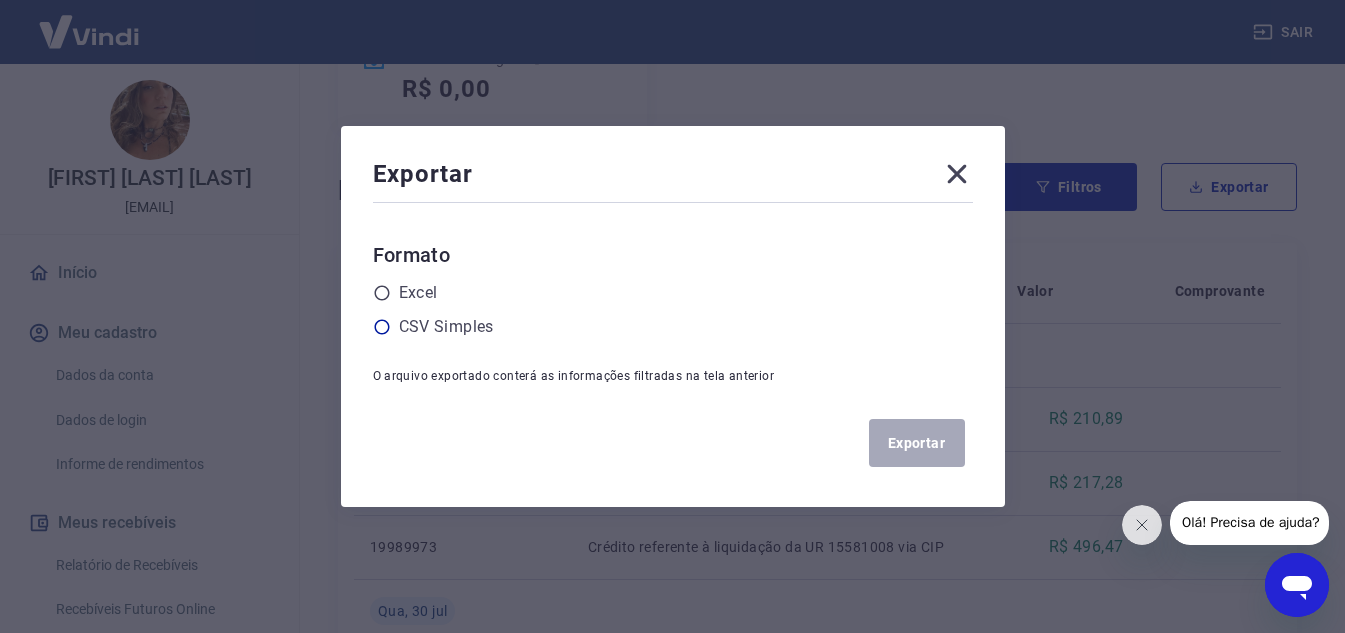 click on "CSV Simples" at bounding box center (446, 327) 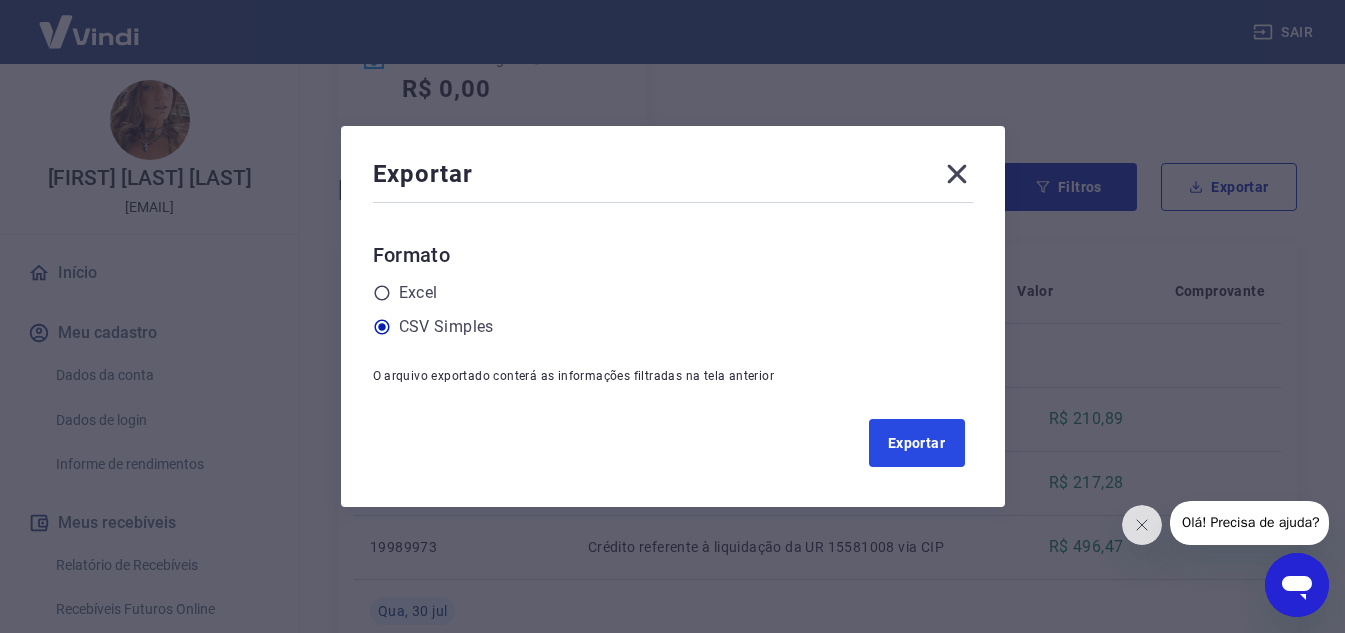 click on "Exportar" at bounding box center (917, 443) 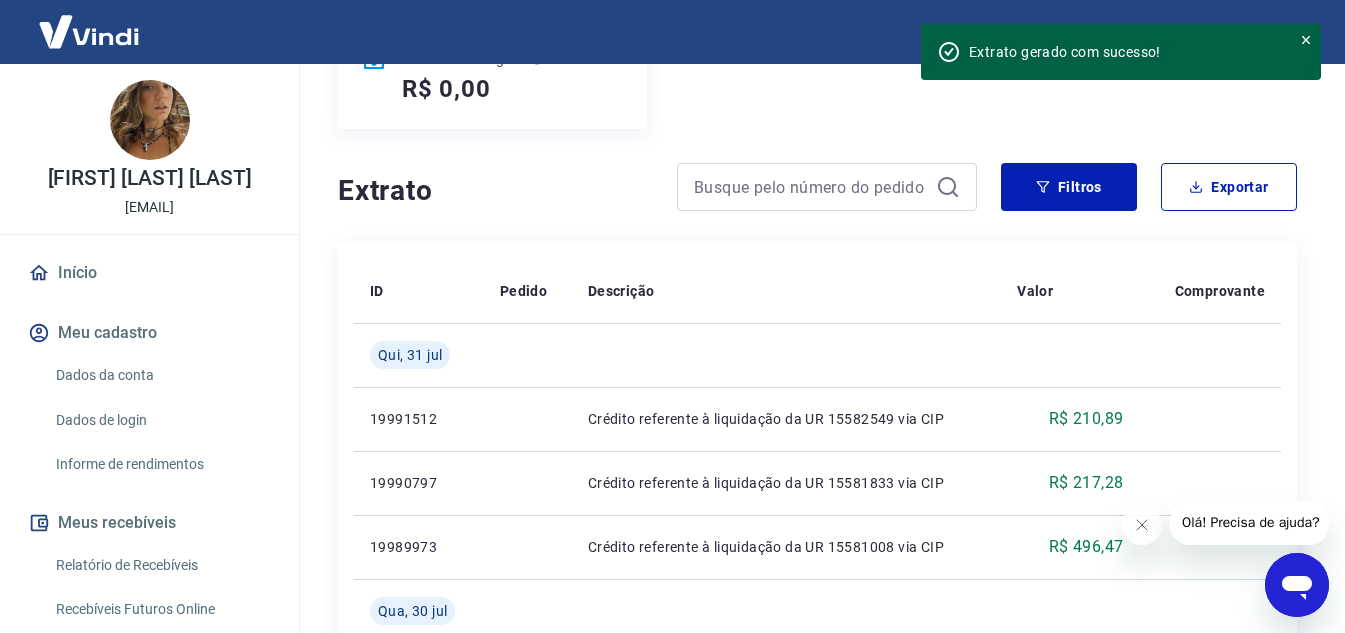 click on "ID Pedido Descrição Valor Comprovante Qui, 31 jul 19991512 Crédito referente à liquidação da UR 15582549 via CIP R$ 210,89 19990797 Crédito referente à liquidação da UR 15581833 via CIP R$ 217,28 19989973 Crédito referente à liquidação da UR 15581008 via CIP R$ 496,47 Qua, 30 jul 19970221 Crédito referente à liquidação da UR 15565061 via CIP R$ 505,98 19969916 Crédito referente à liquidação da UR 15564757 via CIP R$ 218,25 Ter, 29 jul 1597490 Débito referente à transferência bancária 1597490 -R$ 2.424,27 19950917 Crédito referente à liquidação da UR 15548868 via CIP R$ 225,99 Seg, 28 jul 19905437 Crédito referente à liquidação da UR 15506521 via CIP R$ 735,36 19905795 Crédito referente à liquidação da UR 15506883 via CIP R$ 572,26 19931250 Crédito referente à liquidação da UR 15532684 via CIP R$ 211,23 19932077 Crédito referente à liquidação da UR 15533515 via CIP R$ 679,43 1594738 Débito referente à transferência bancária 1594738 -R$ 3.319,03" at bounding box center [817, 1219] 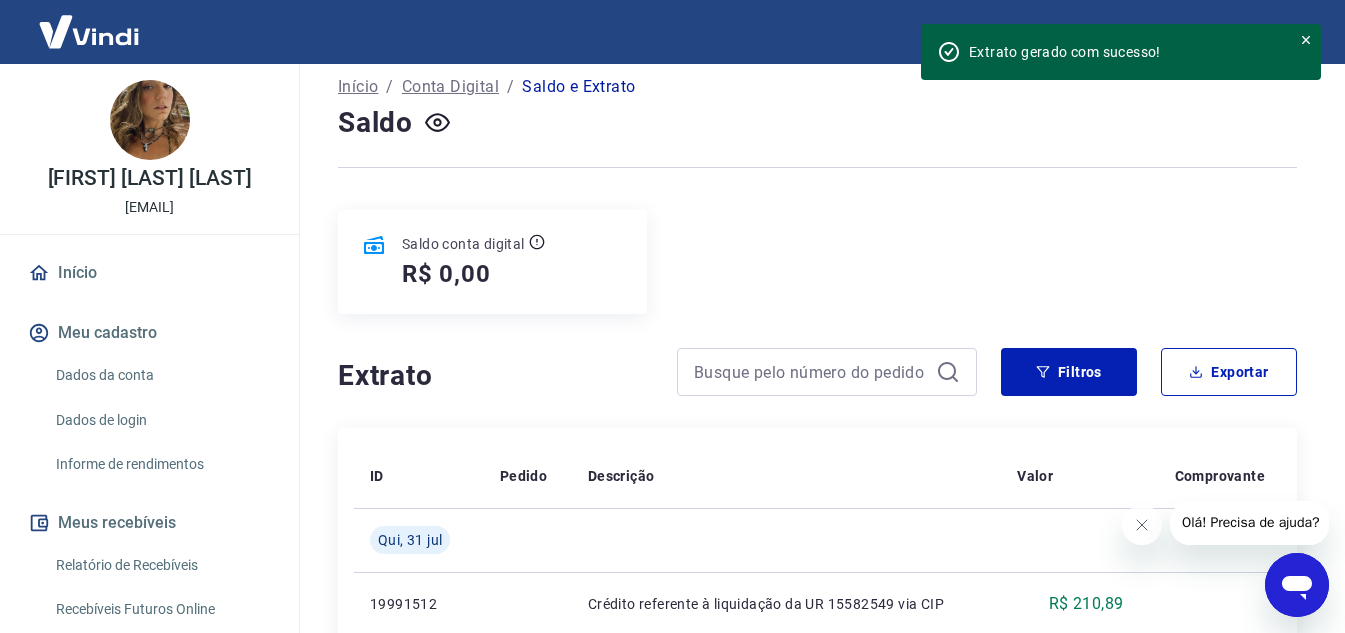 scroll, scrollTop: 0, scrollLeft: 0, axis: both 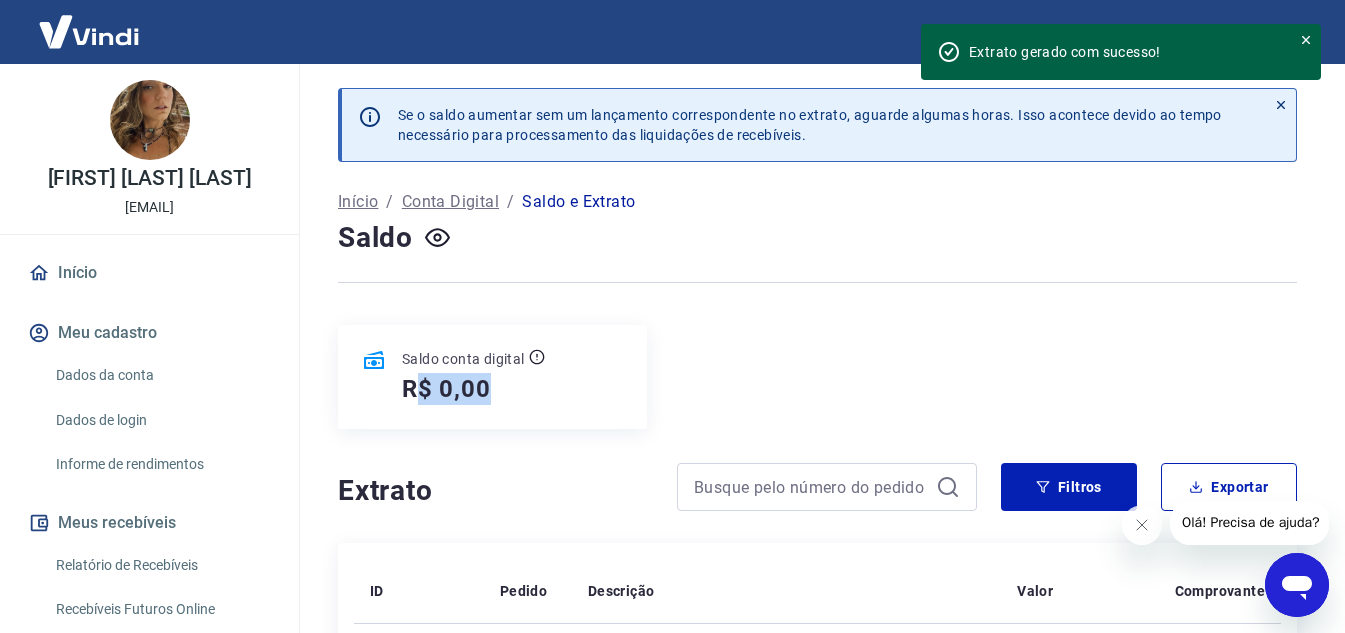 drag, startPoint x: 425, startPoint y: 385, endPoint x: 554, endPoint y: 380, distance: 129.09686 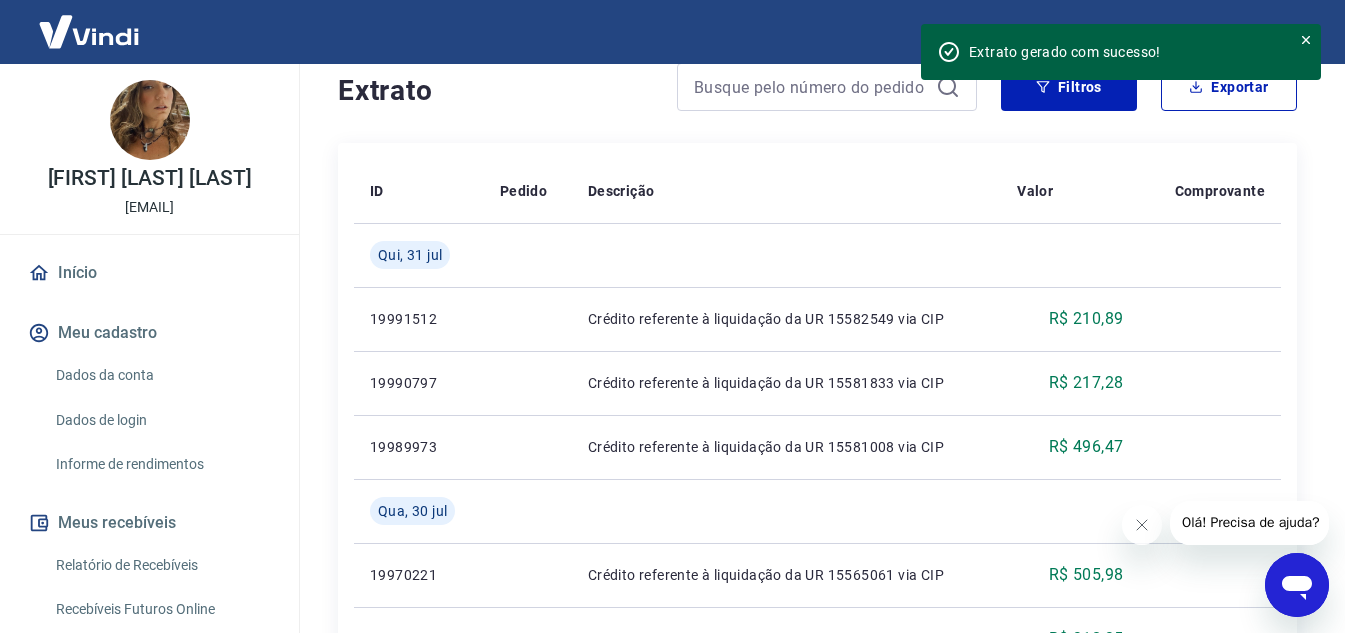 scroll, scrollTop: 0, scrollLeft: 0, axis: both 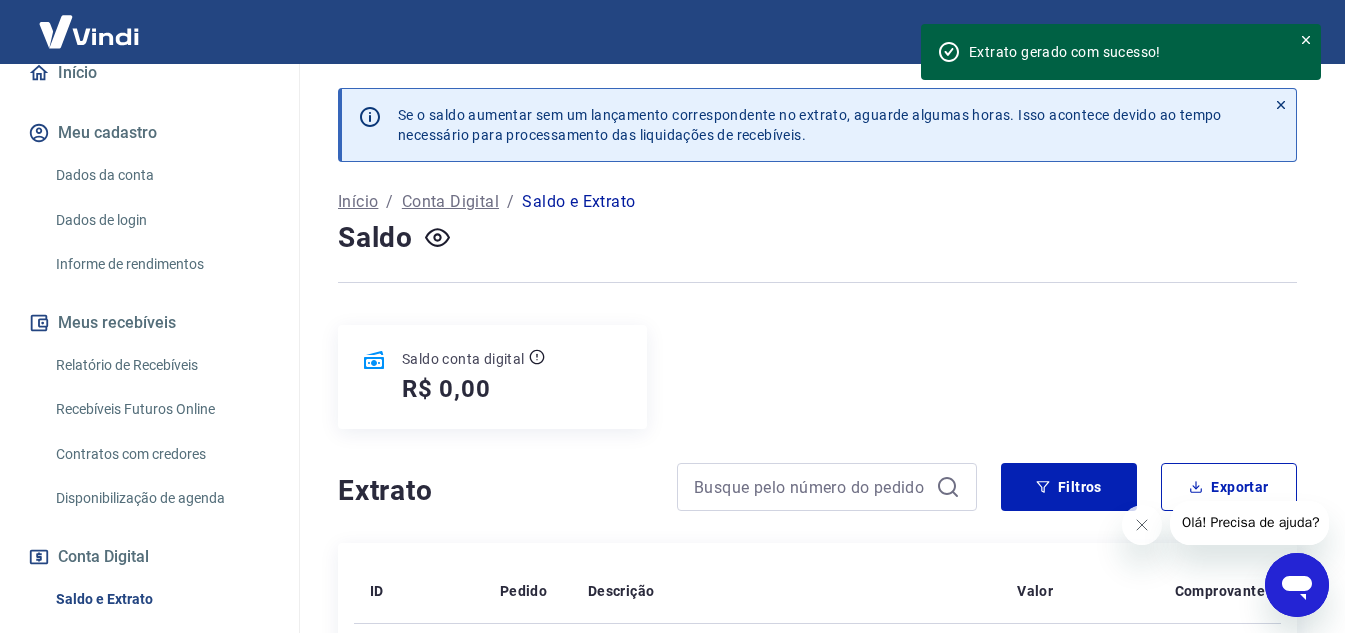 click on "Recebíveis Futuros Online" at bounding box center [161, 409] 